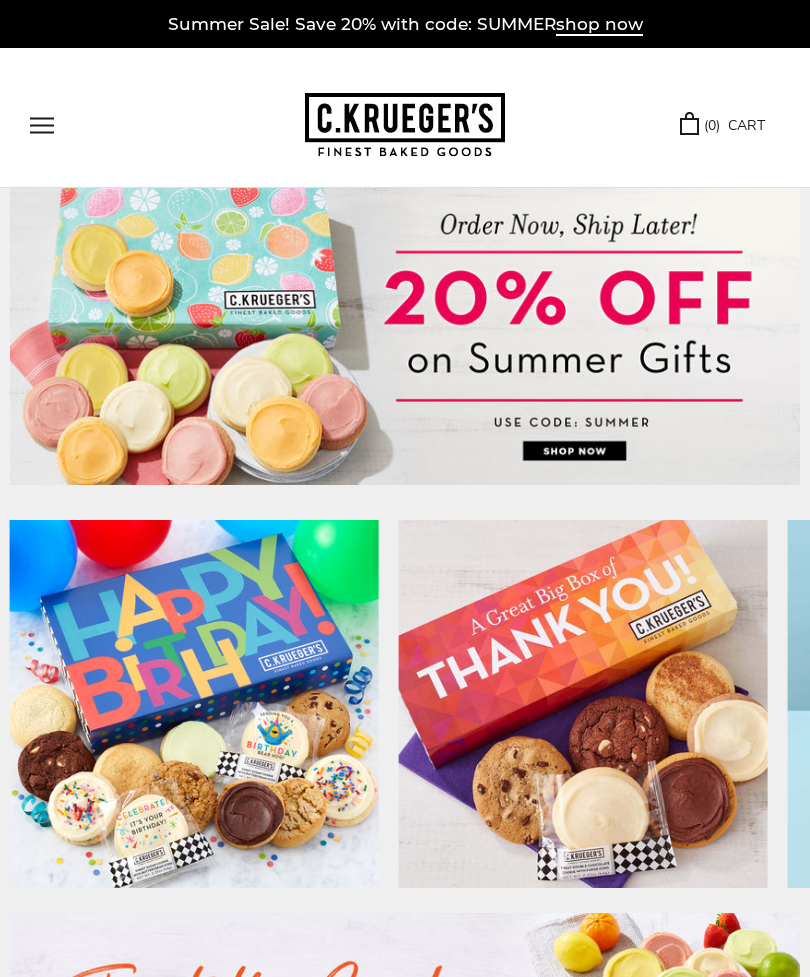 scroll, scrollTop: 0, scrollLeft: 0, axis: both 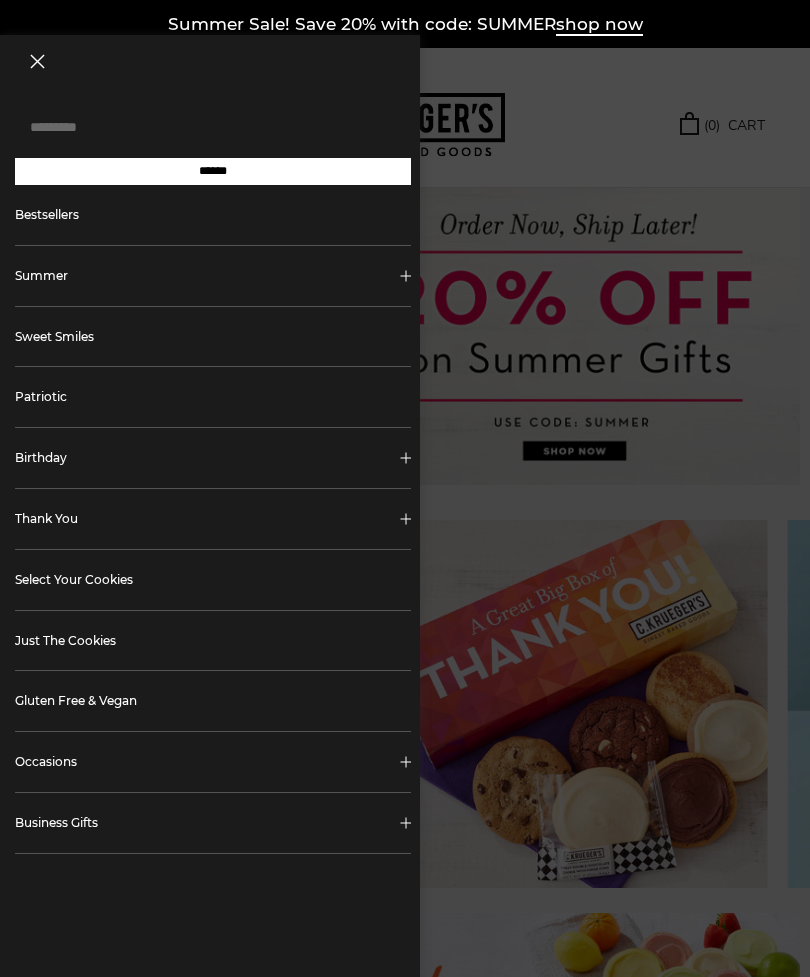 click at bounding box center [213, 127] 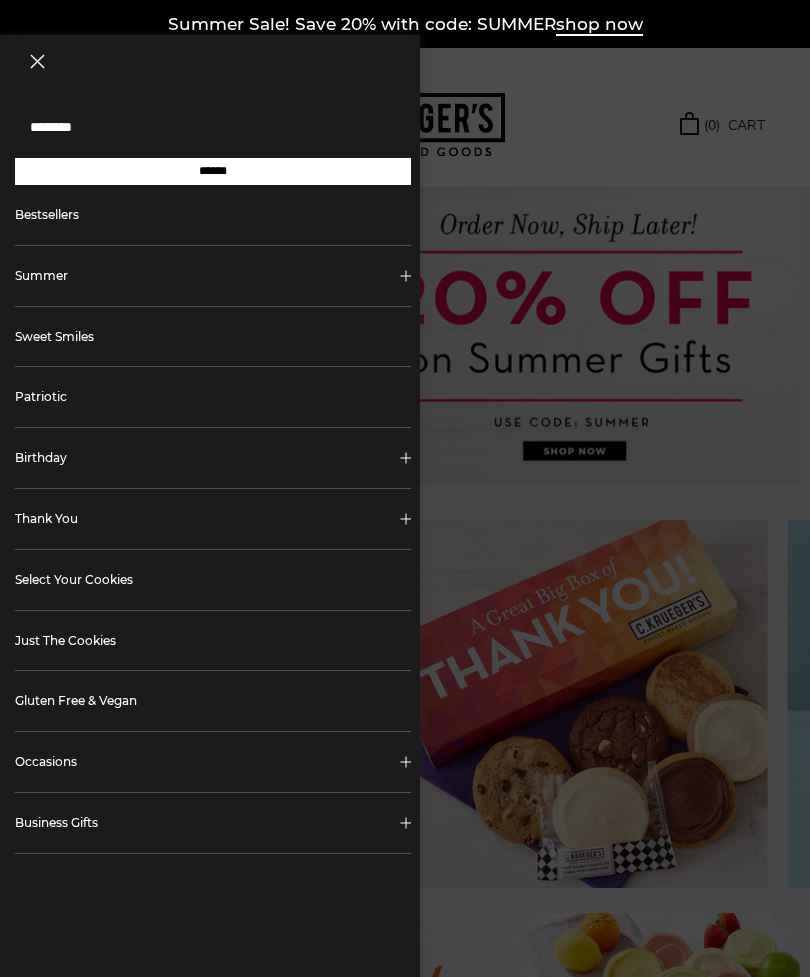 type on "********" 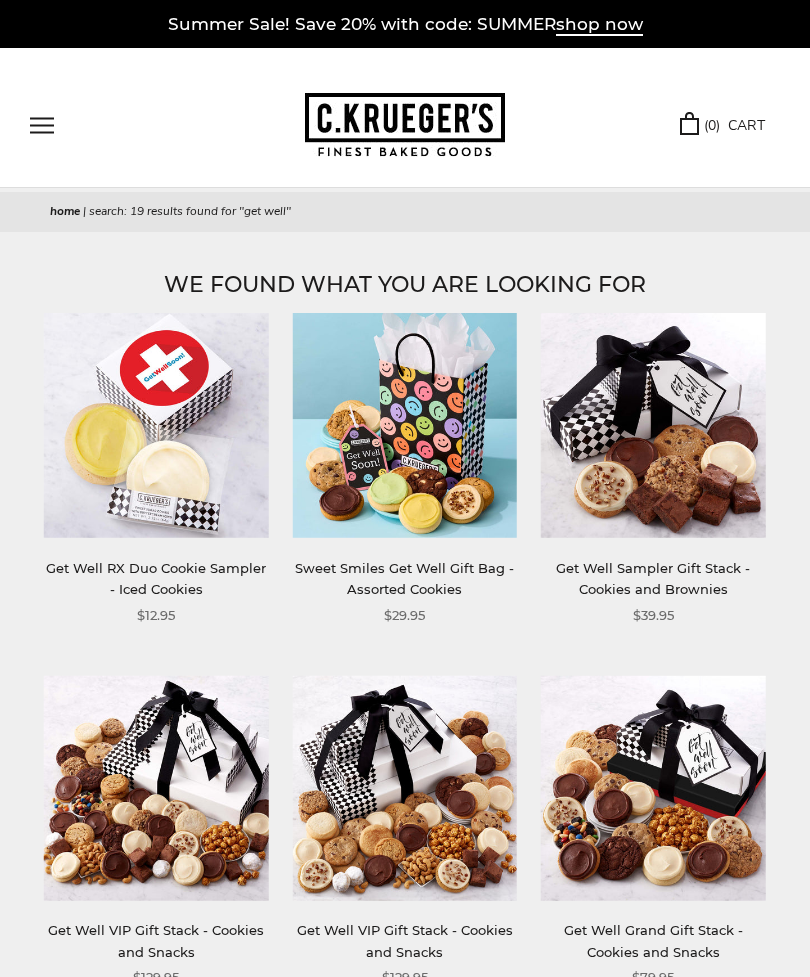 scroll, scrollTop: 0, scrollLeft: 0, axis: both 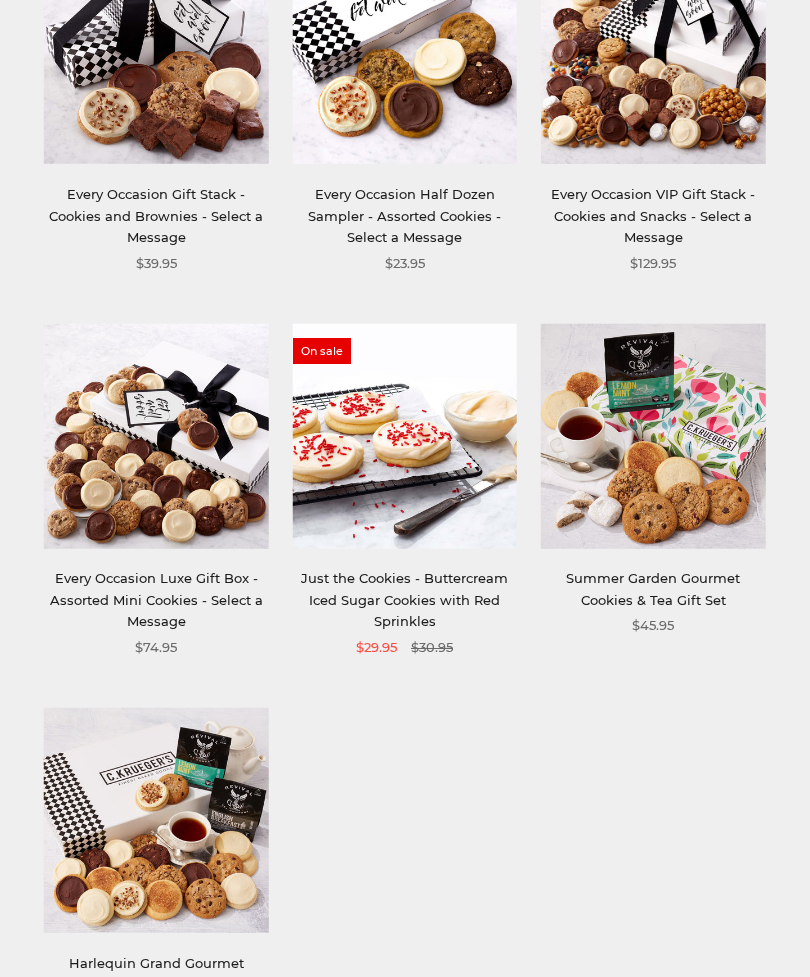 click at bounding box center [405, 436] 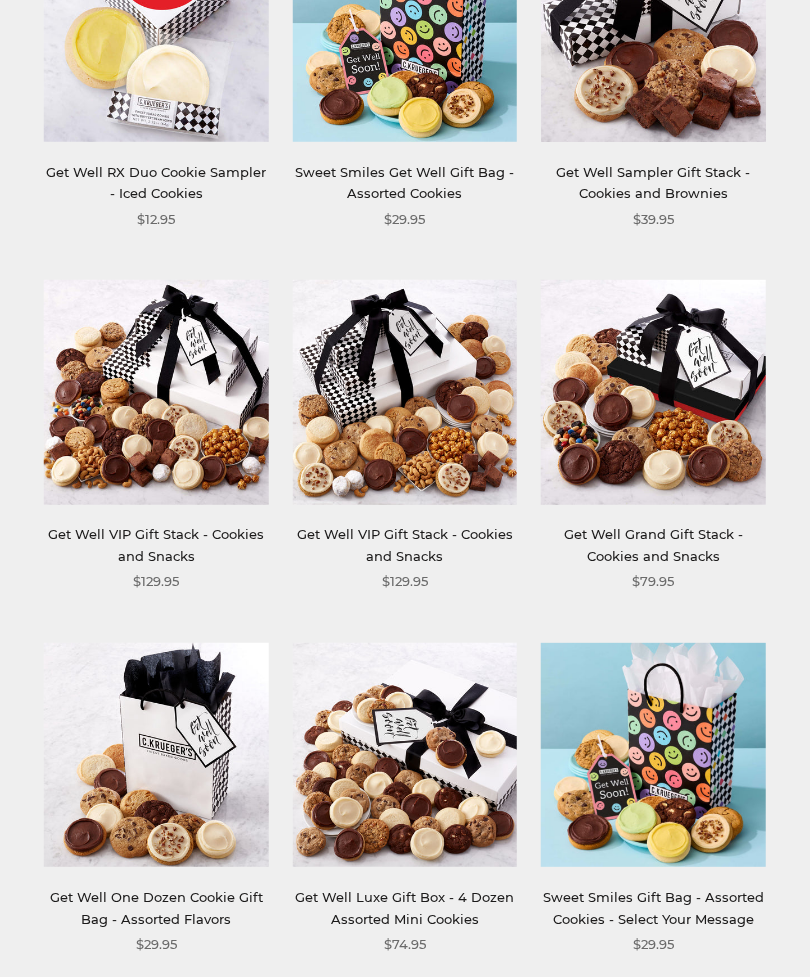 scroll, scrollTop: 0, scrollLeft: 0, axis: both 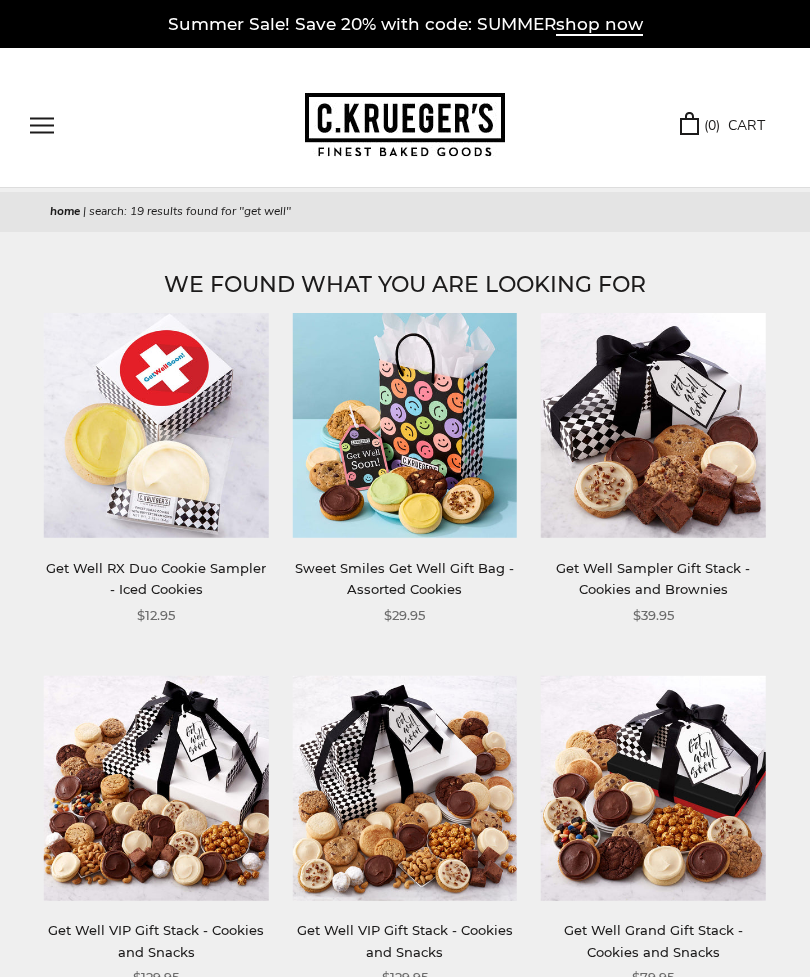 click at bounding box center (42, 125) 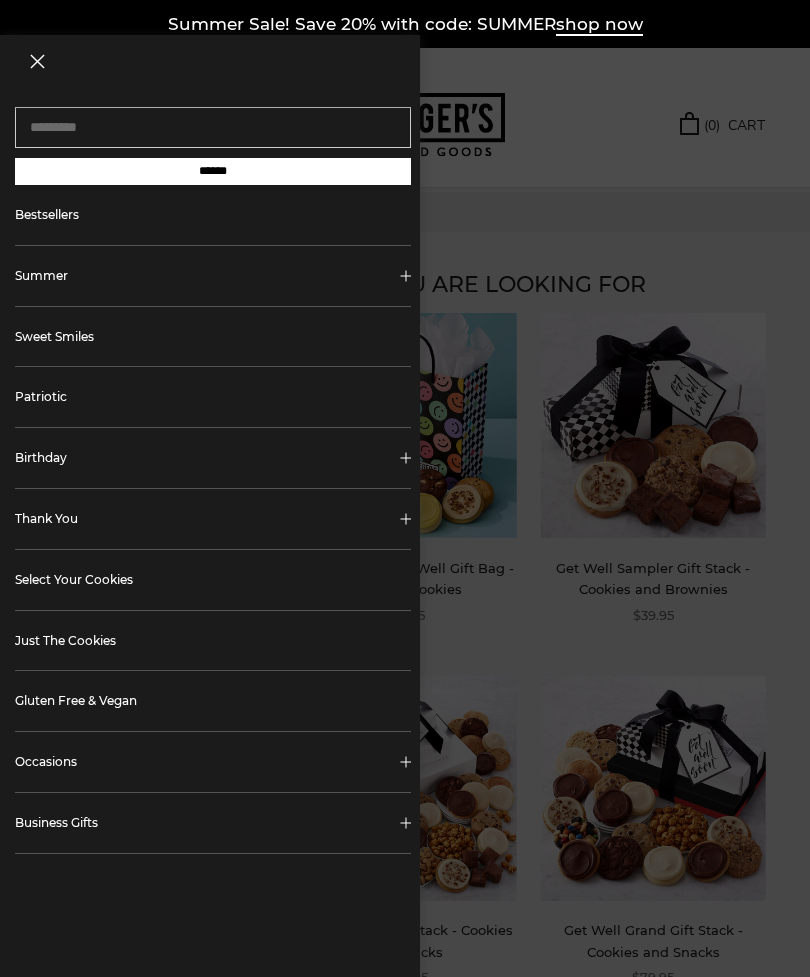 click on "Summer" at bounding box center (213, 276) 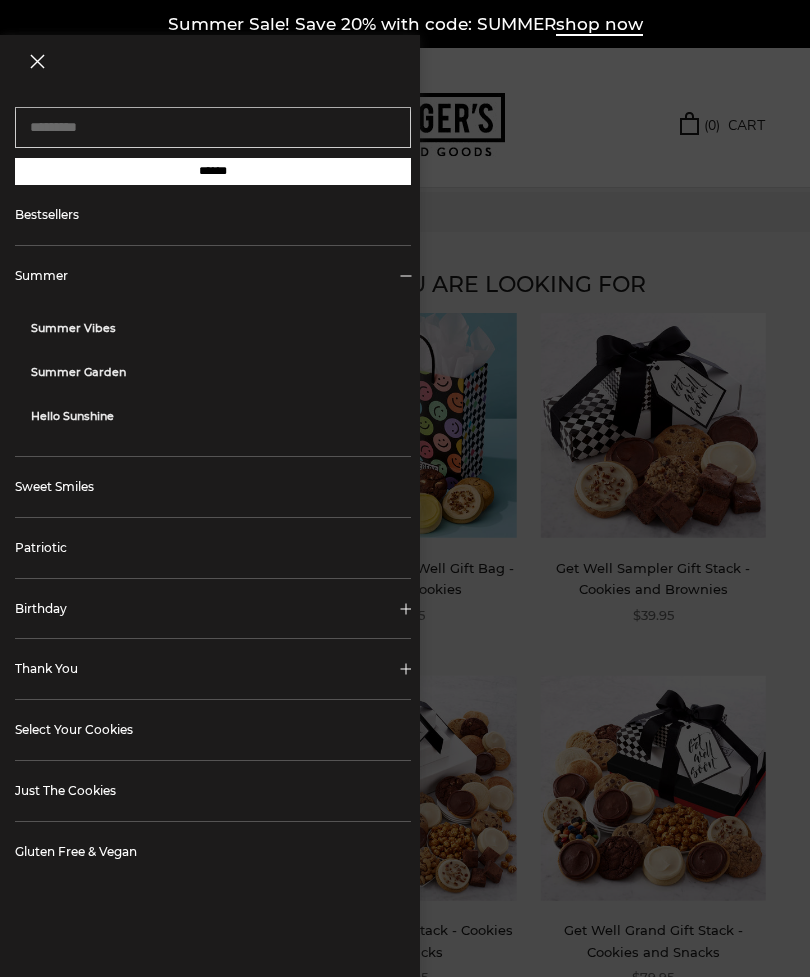 click on "Summer Vibes" at bounding box center [221, 328] 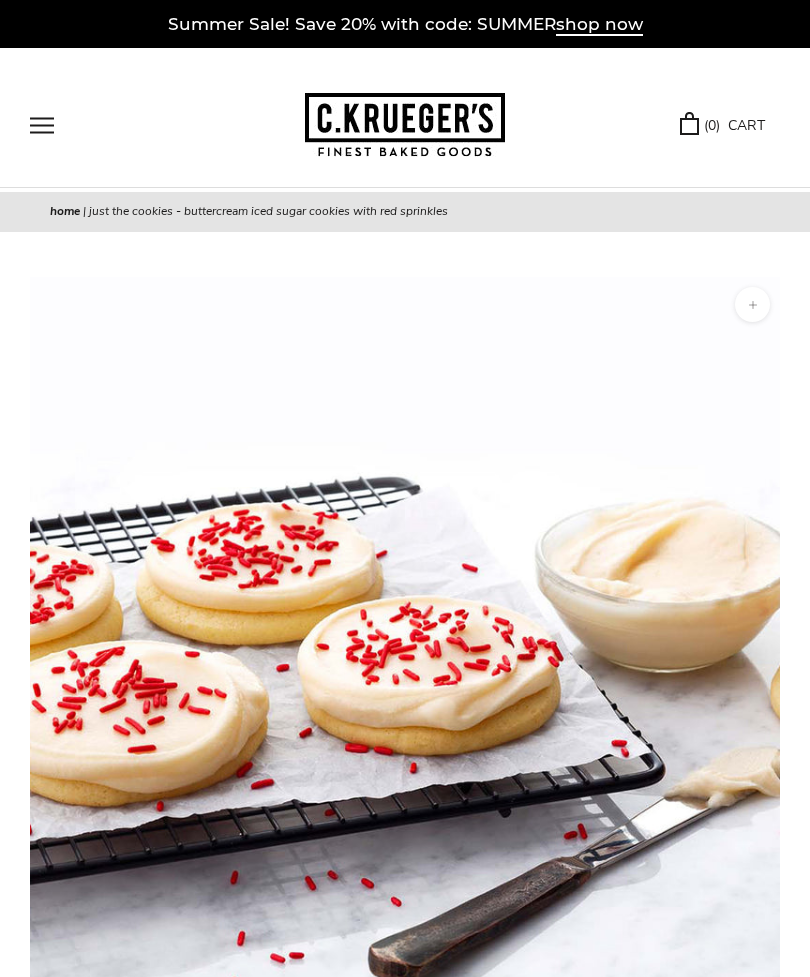 scroll, scrollTop: 0, scrollLeft: 0, axis: both 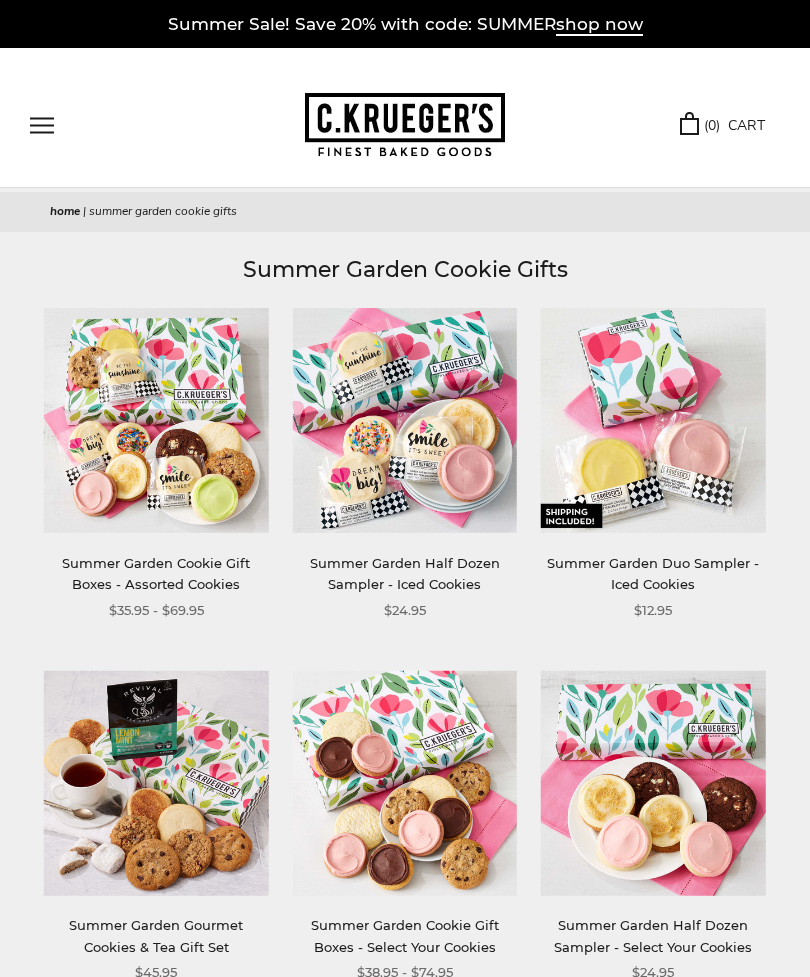 click at bounding box center (42, 125) 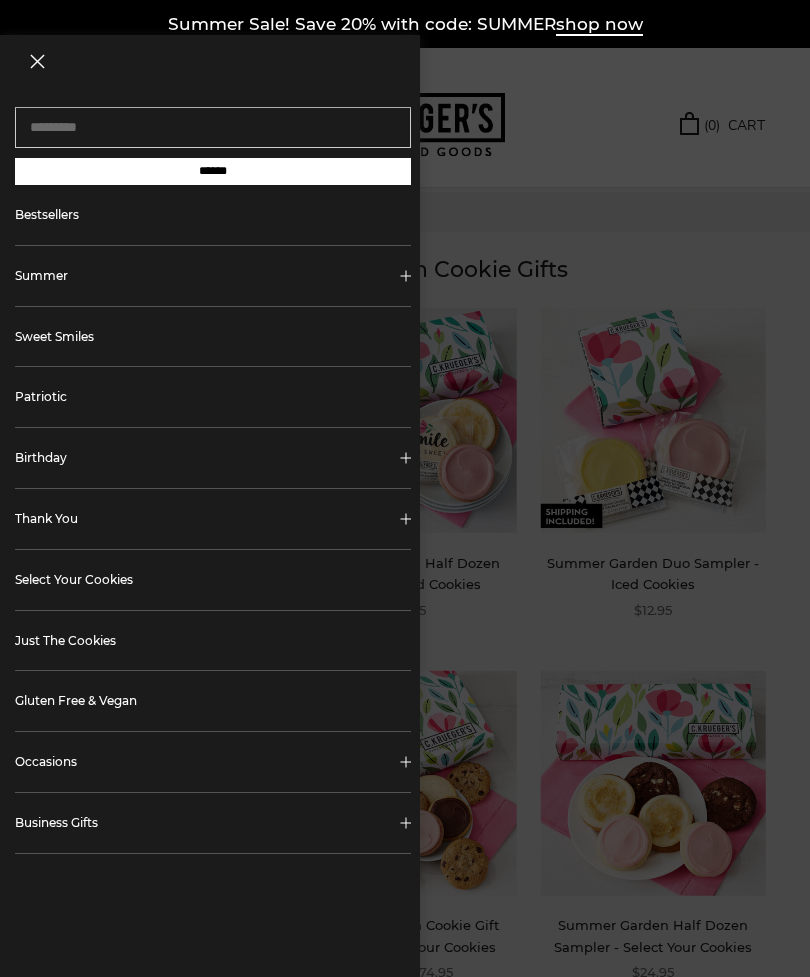 click on "Summer" at bounding box center (213, 276) 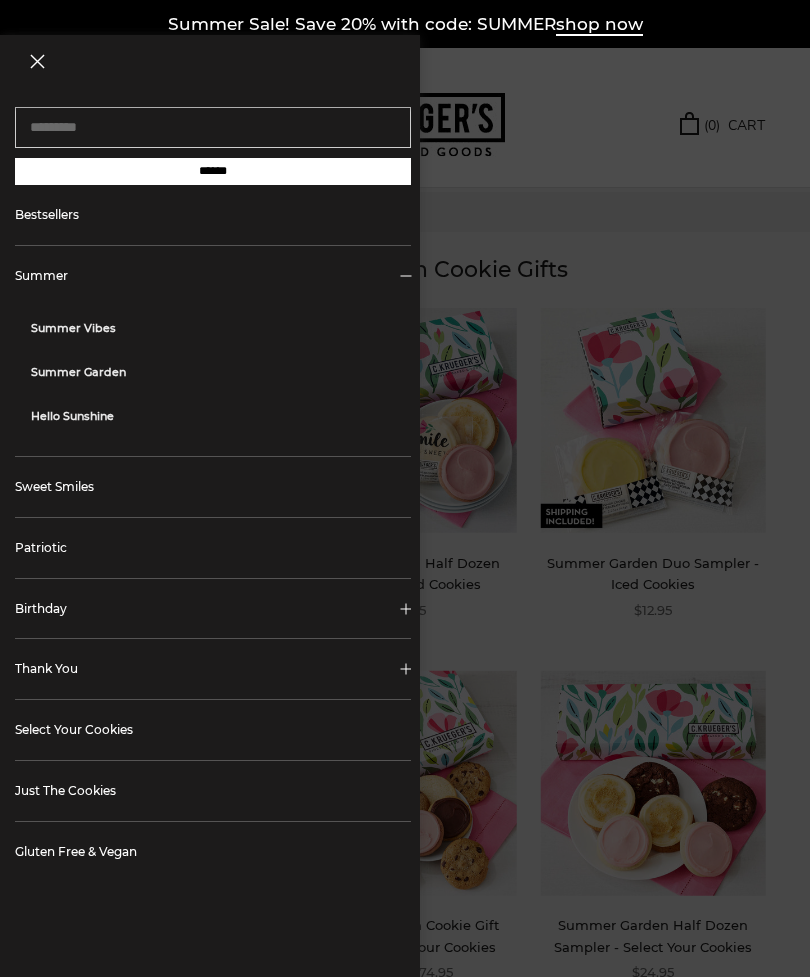 click on "Hello Sunshine" at bounding box center [221, 416] 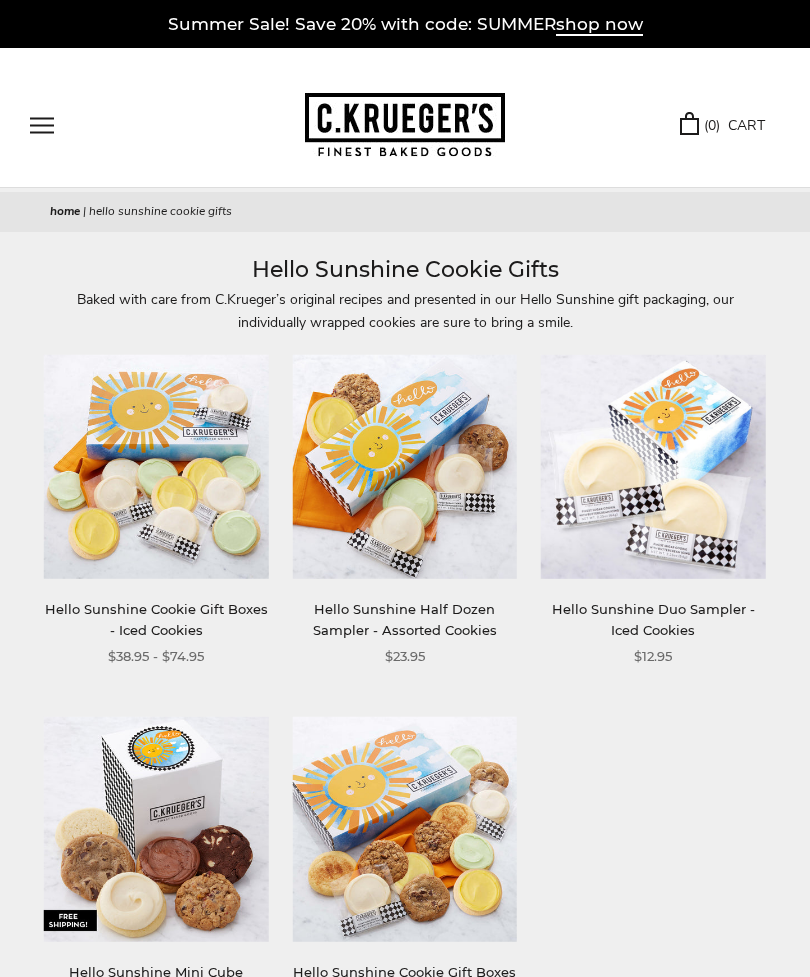 scroll, scrollTop: 0, scrollLeft: 0, axis: both 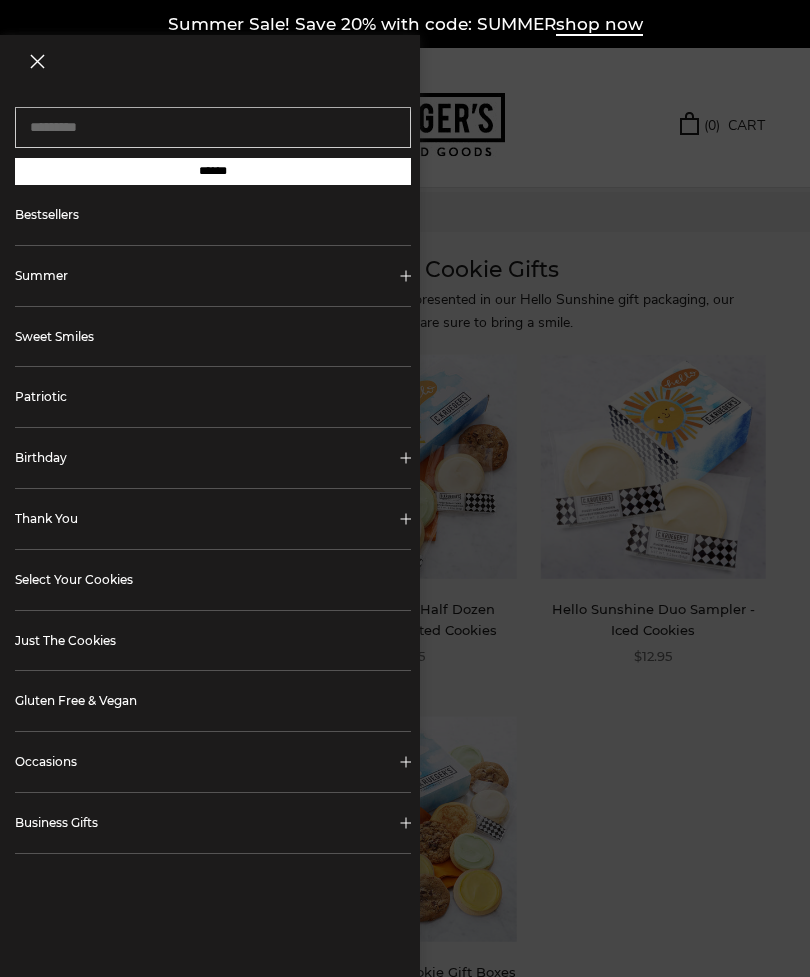 click on "Summer" at bounding box center [213, 276] 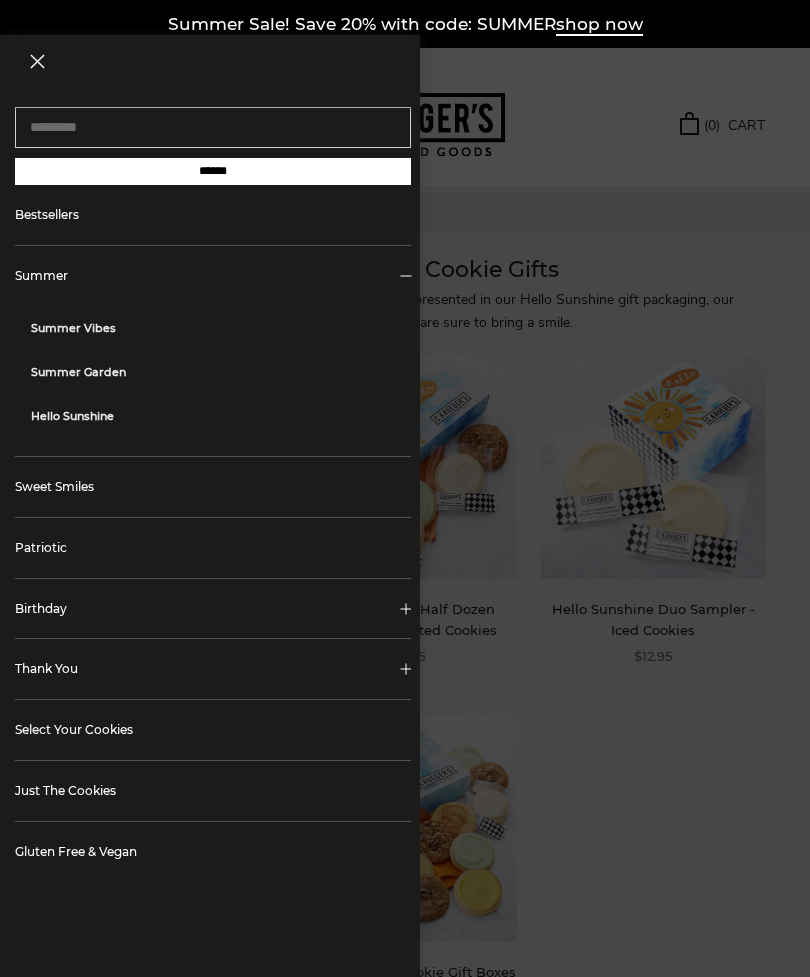 click on "Summer Vibes" at bounding box center [221, 328] 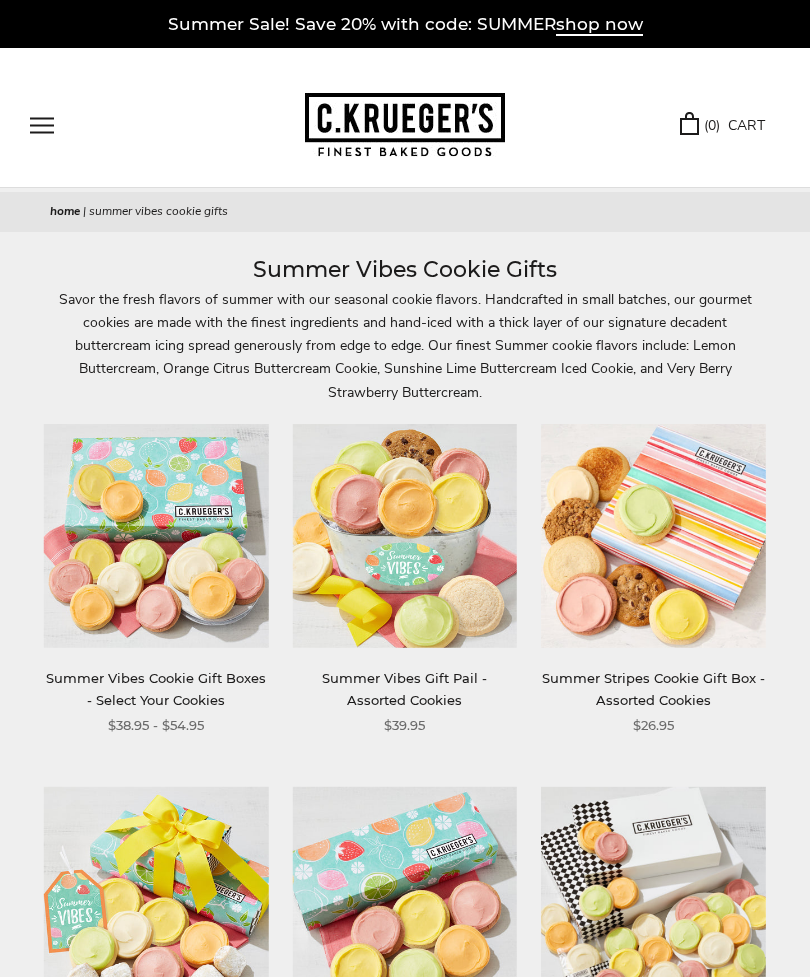 scroll, scrollTop: 0, scrollLeft: 0, axis: both 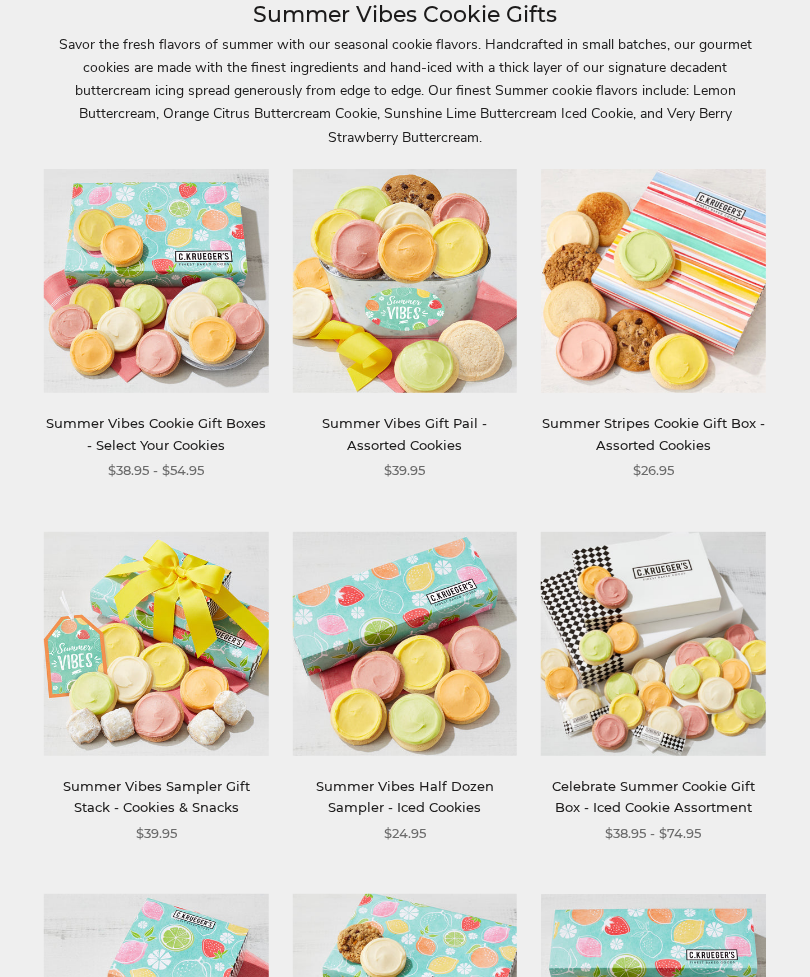 click at bounding box center [156, 282] 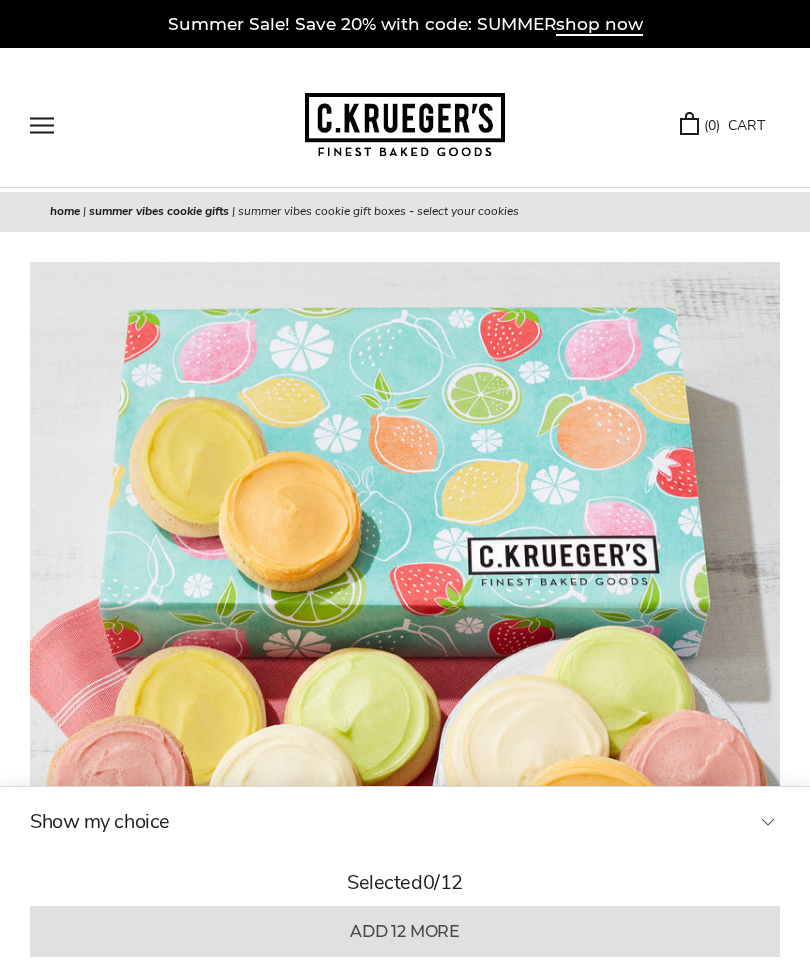scroll, scrollTop: 0, scrollLeft: 0, axis: both 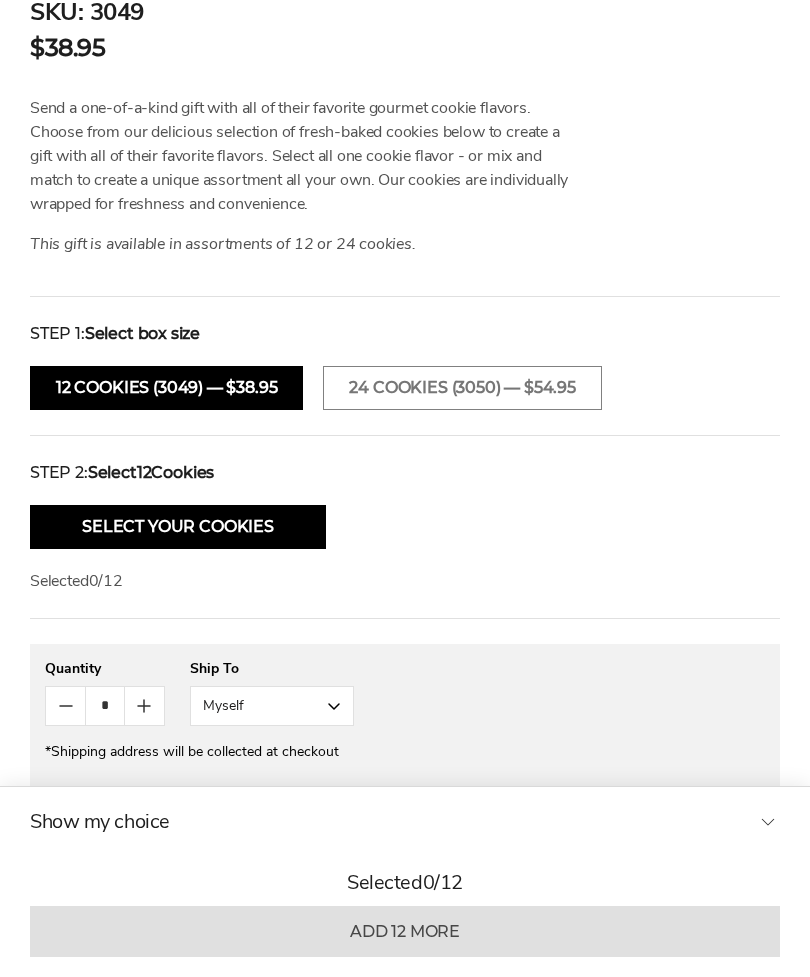 click on "Select Your Cookies" at bounding box center (178, 527) 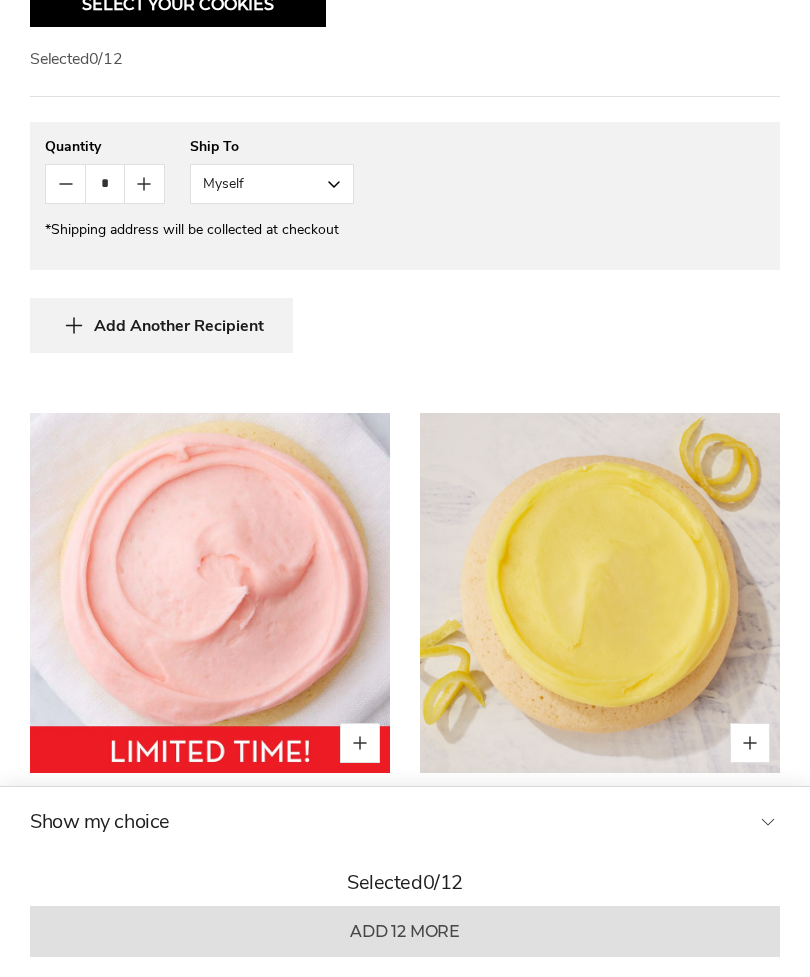 scroll, scrollTop: 2100, scrollLeft: 0, axis: vertical 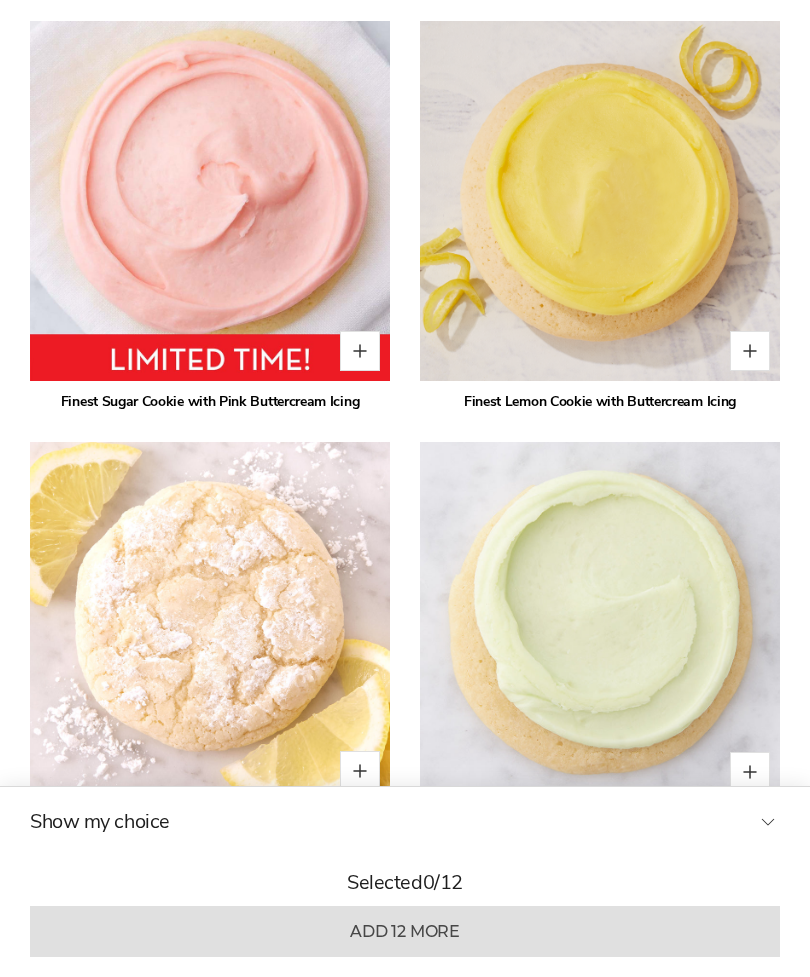 click at bounding box center (210, 201) 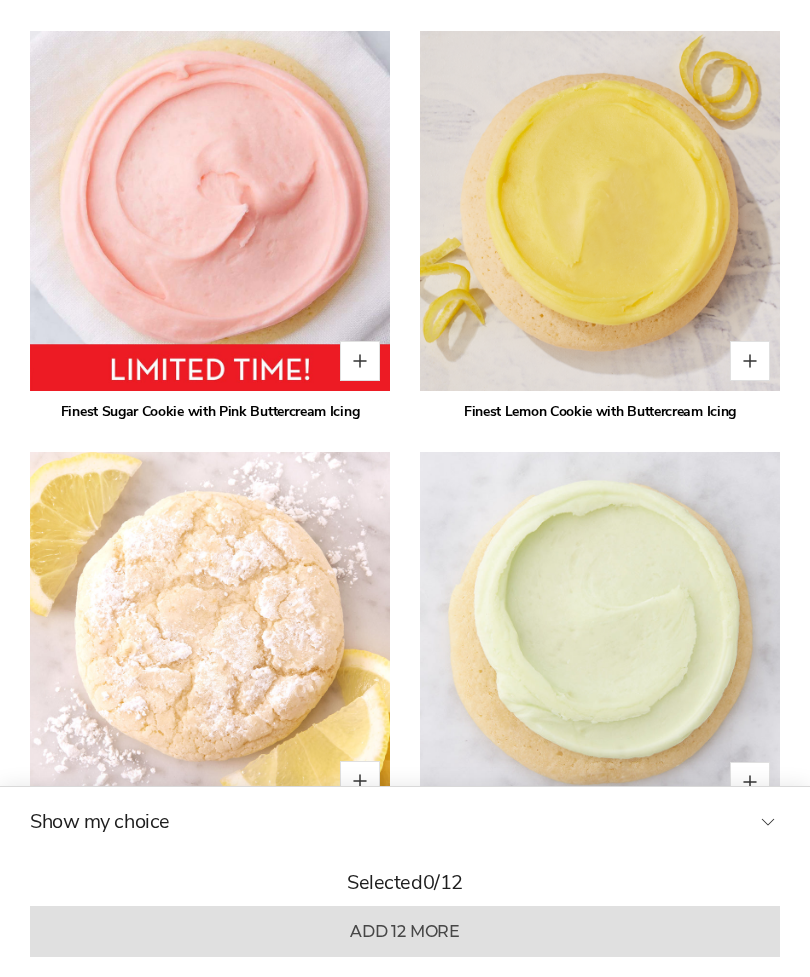 scroll, scrollTop: 2079, scrollLeft: 0, axis: vertical 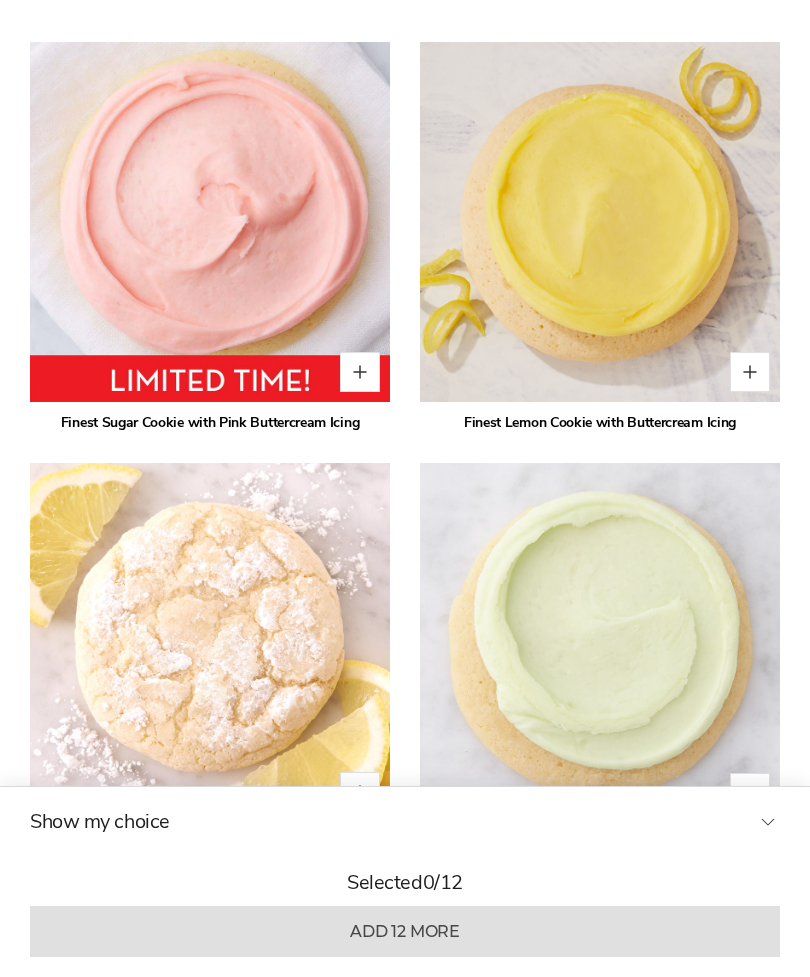 click at bounding box center (210, 222) 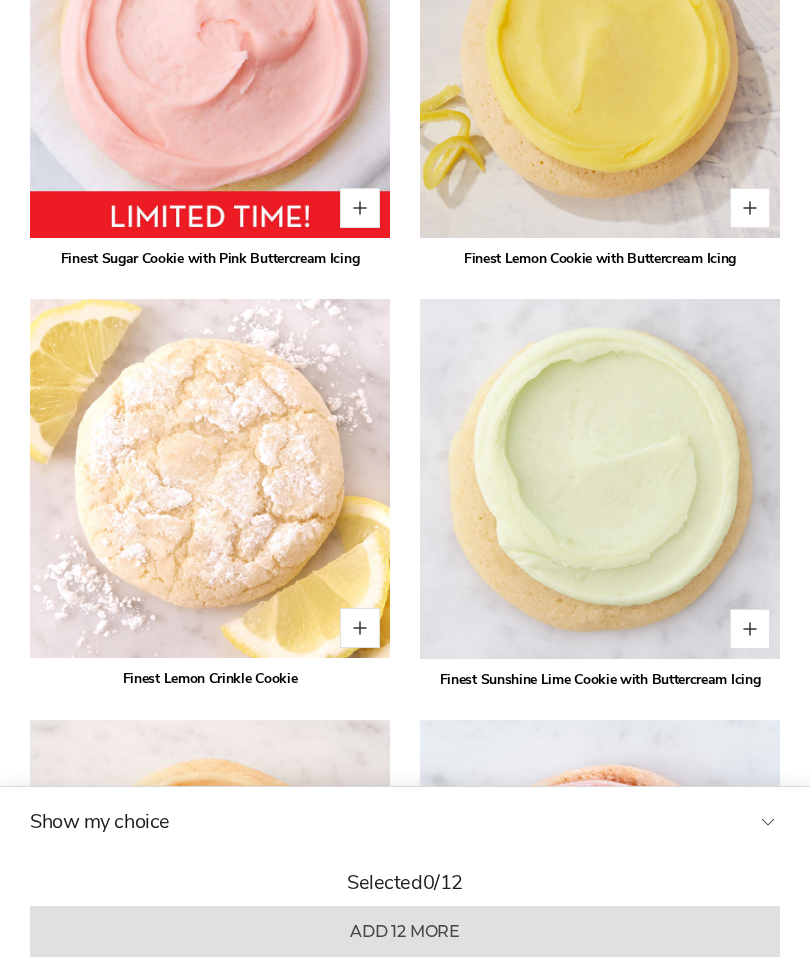 scroll, scrollTop: 2241, scrollLeft: 0, axis: vertical 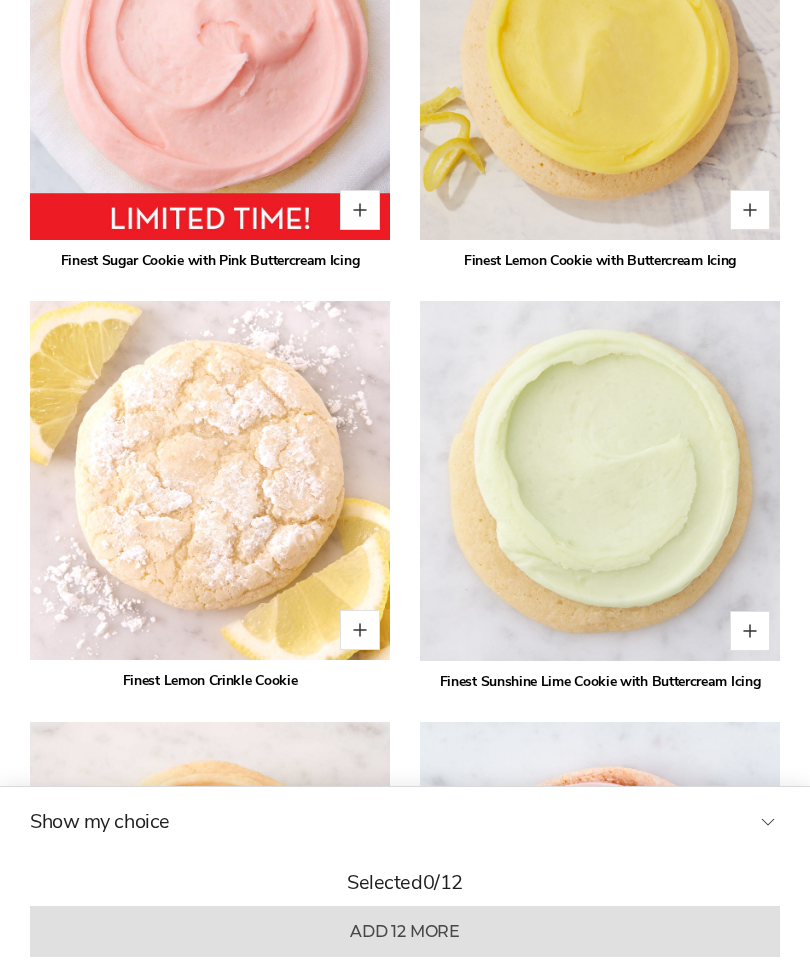 click at bounding box center (210, 60) 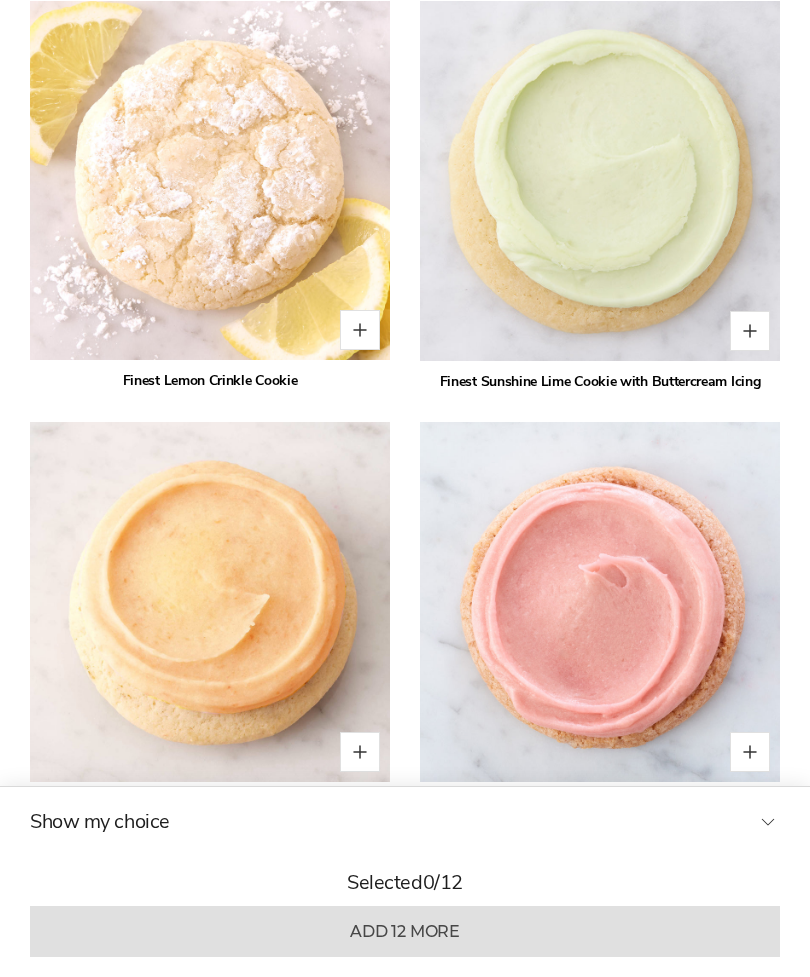 scroll, scrollTop: 2552, scrollLeft: 0, axis: vertical 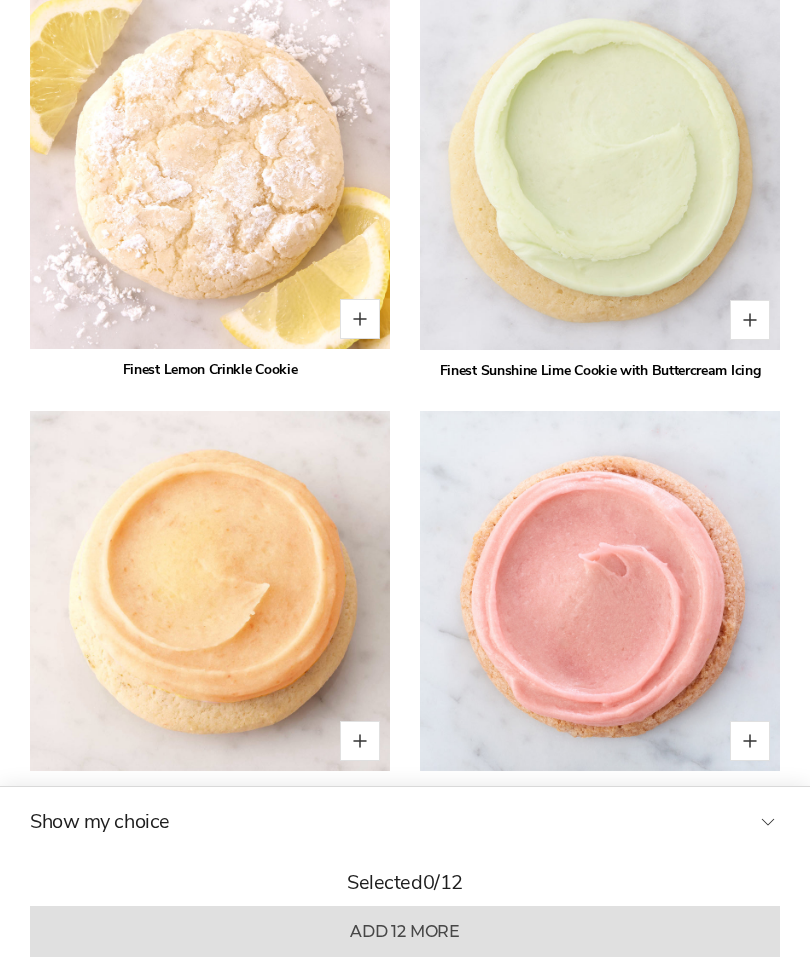 click at bounding box center [750, 741] 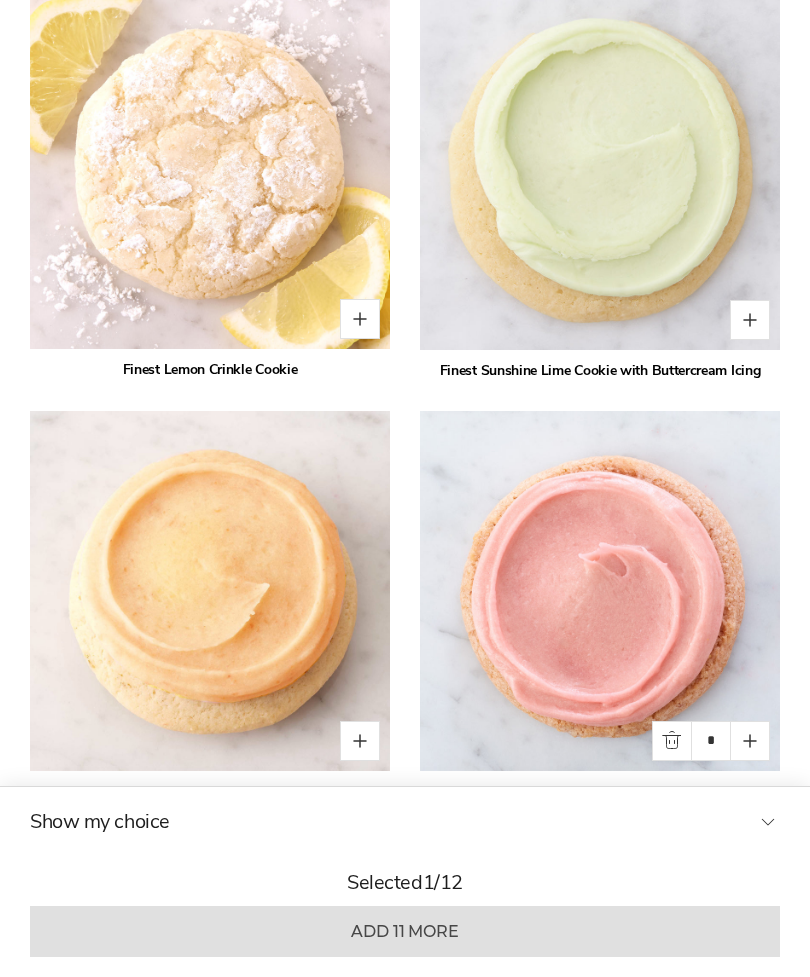 click at bounding box center (750, 741) 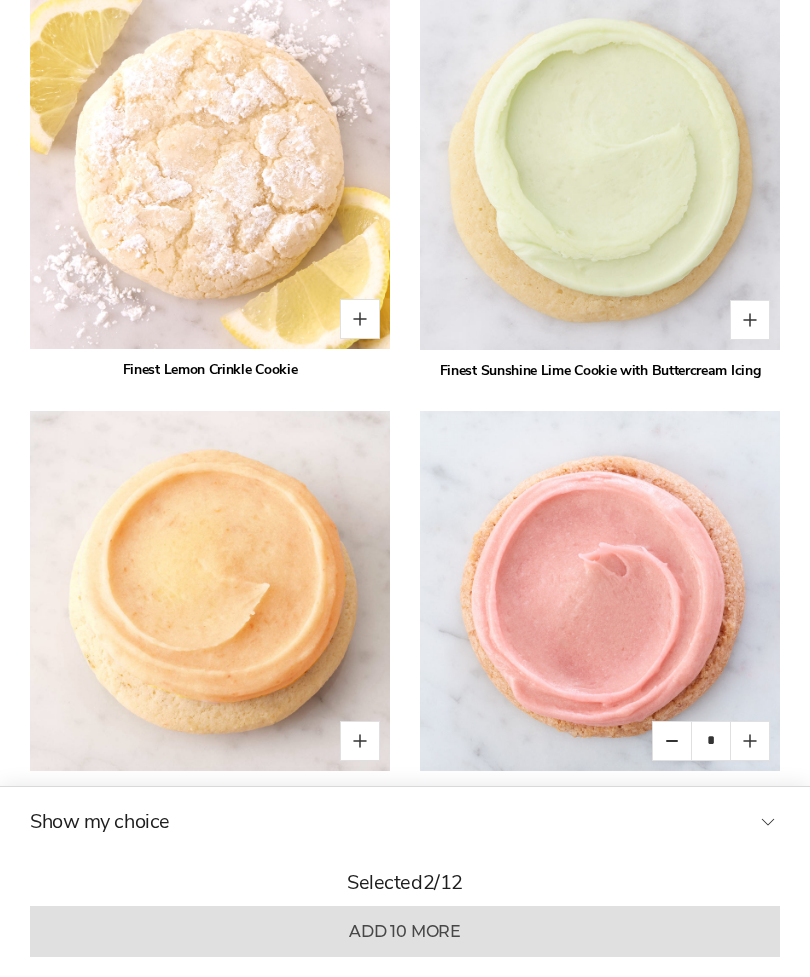 click at bounding box center [750, 741] 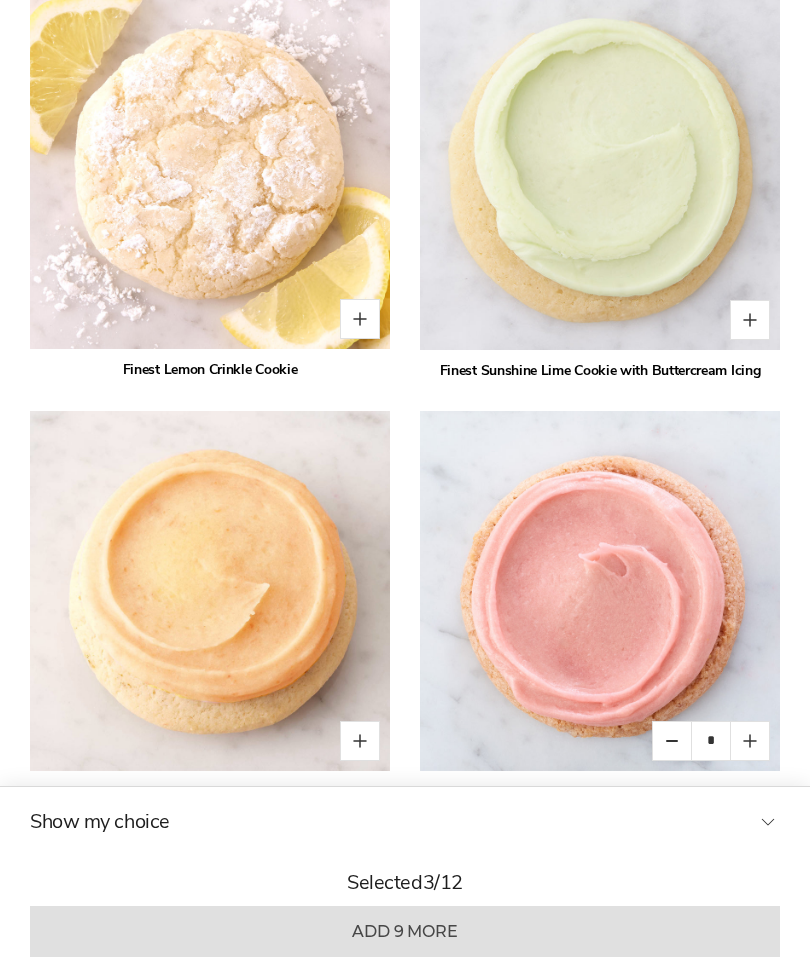 click at bounding box center [360, 741] 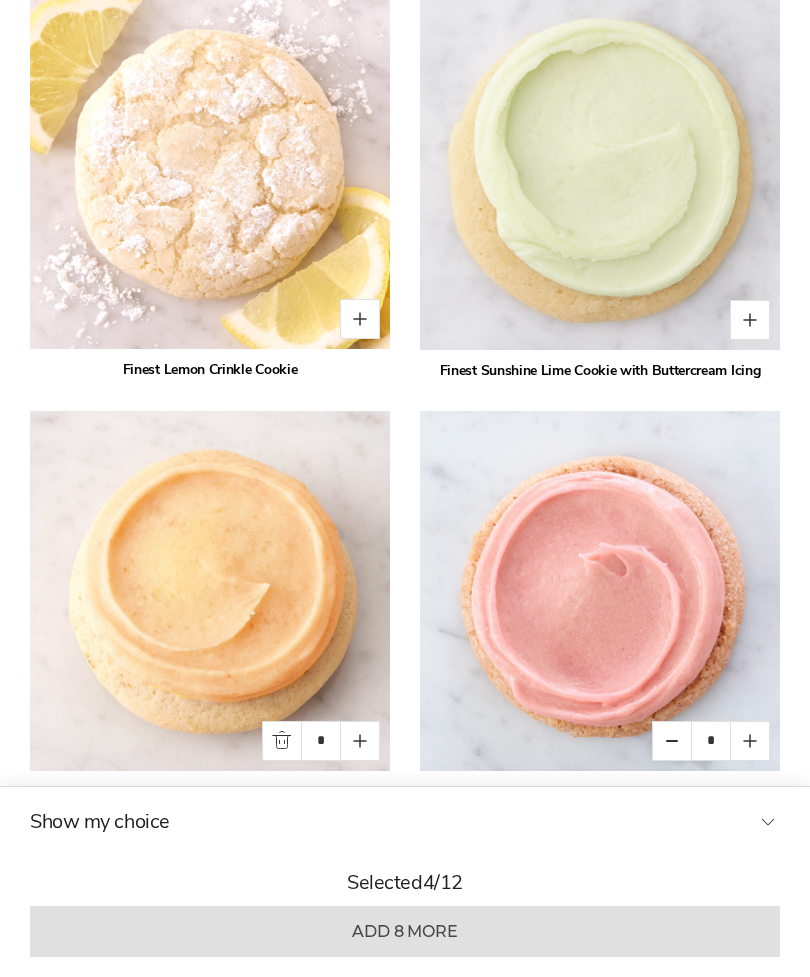 click at bounding box center (360, 741) 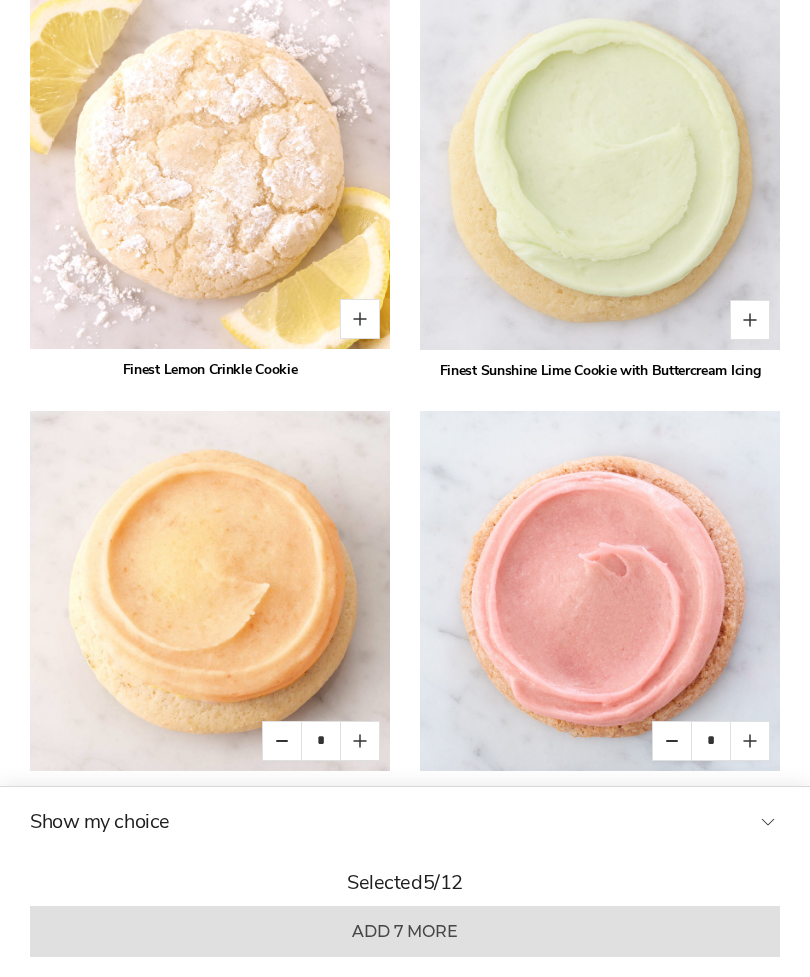 click at bounding box center [360, 741] 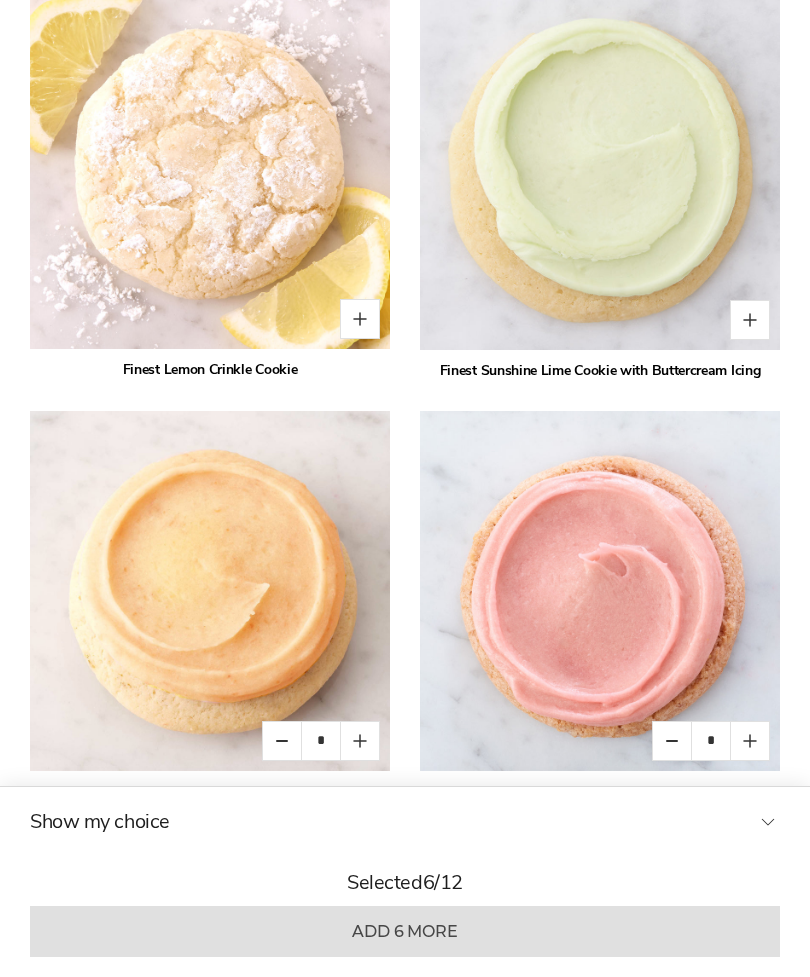 click at bounding box center [750, 320] 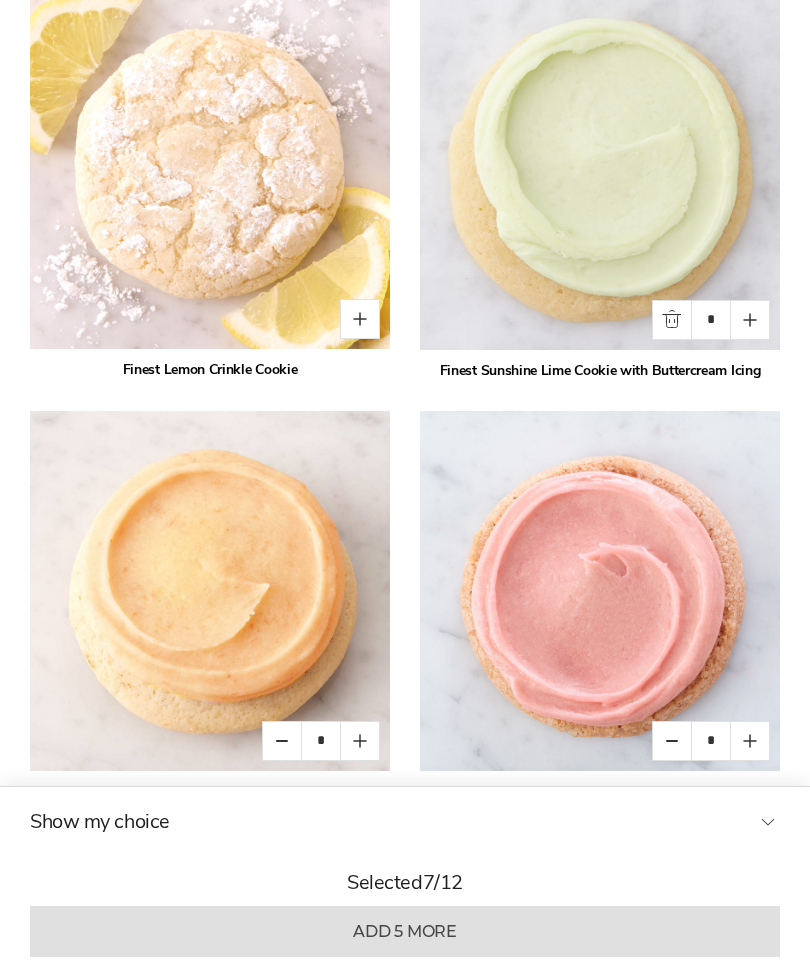 click at bounding box center (750, 320) 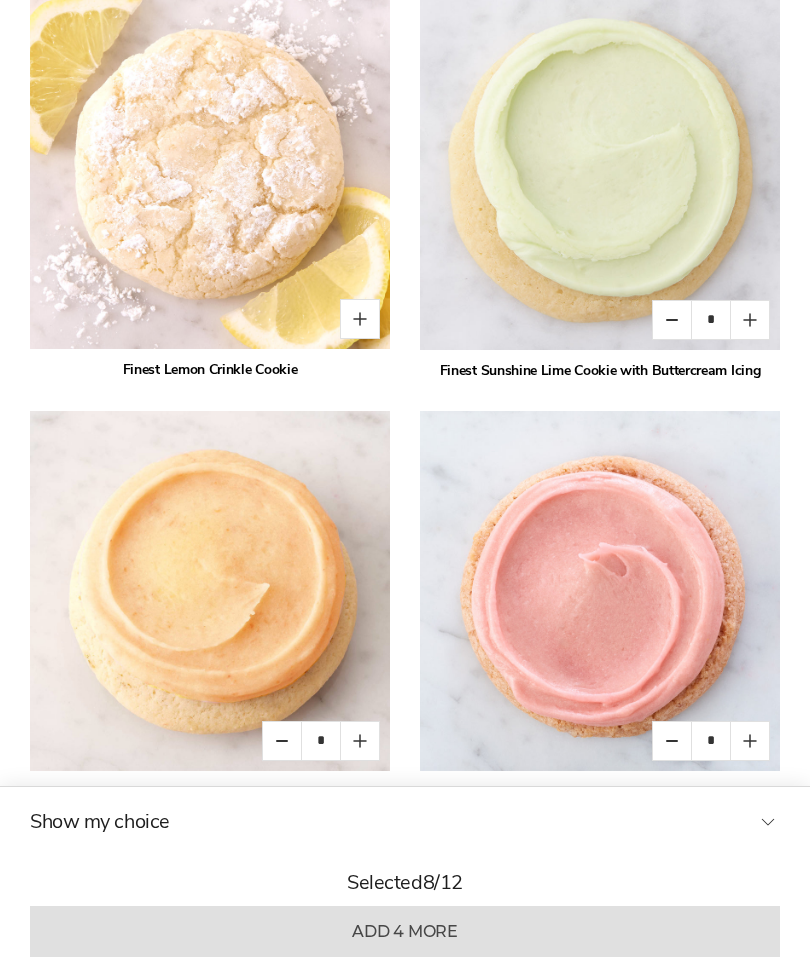 click at bounding box center [750, 320] 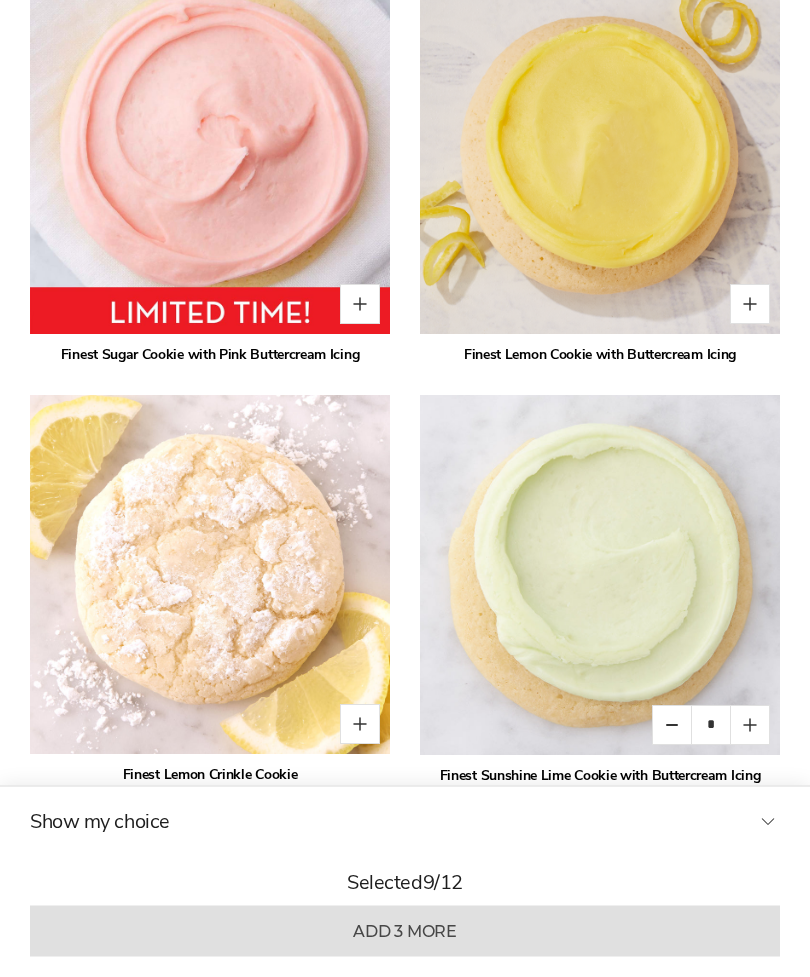 scroll, scrollTop: 2147, scrollLeft: 0, axis: vertical 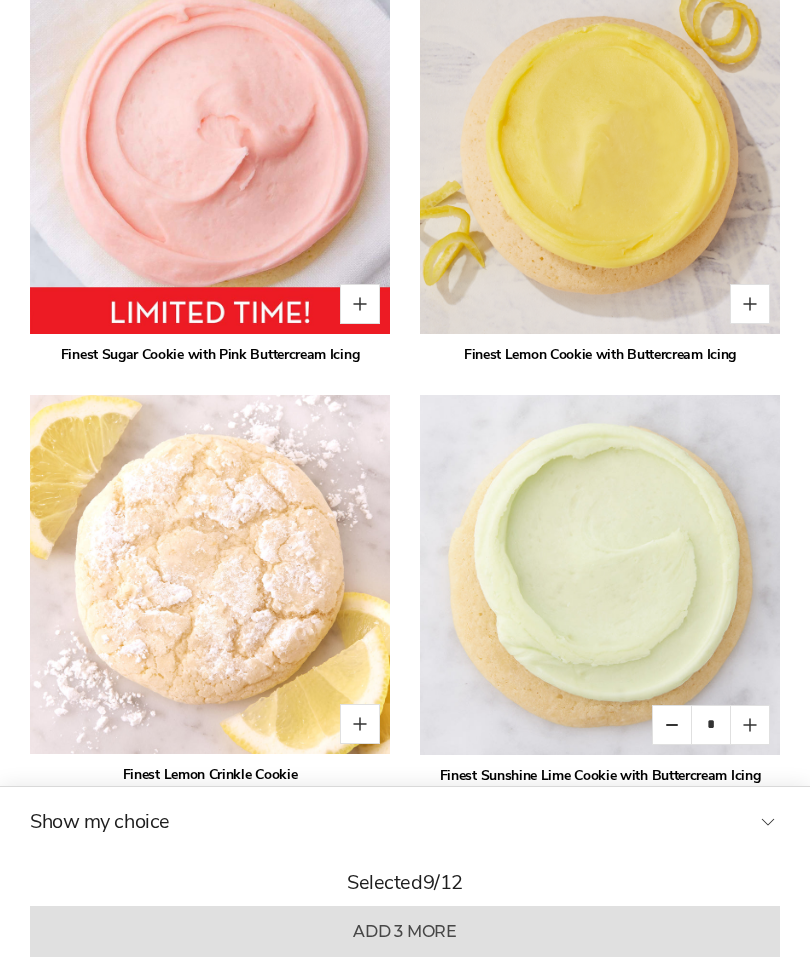 click at bounding box center [750, 304] 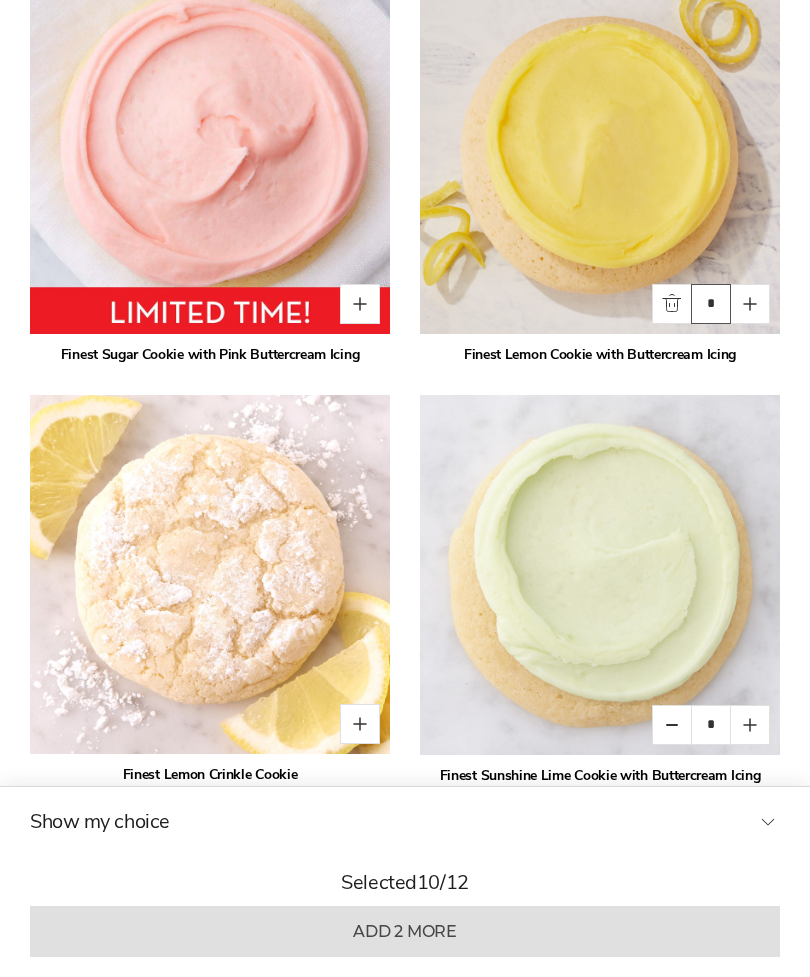click on "*" at bounding box center [711, 304] 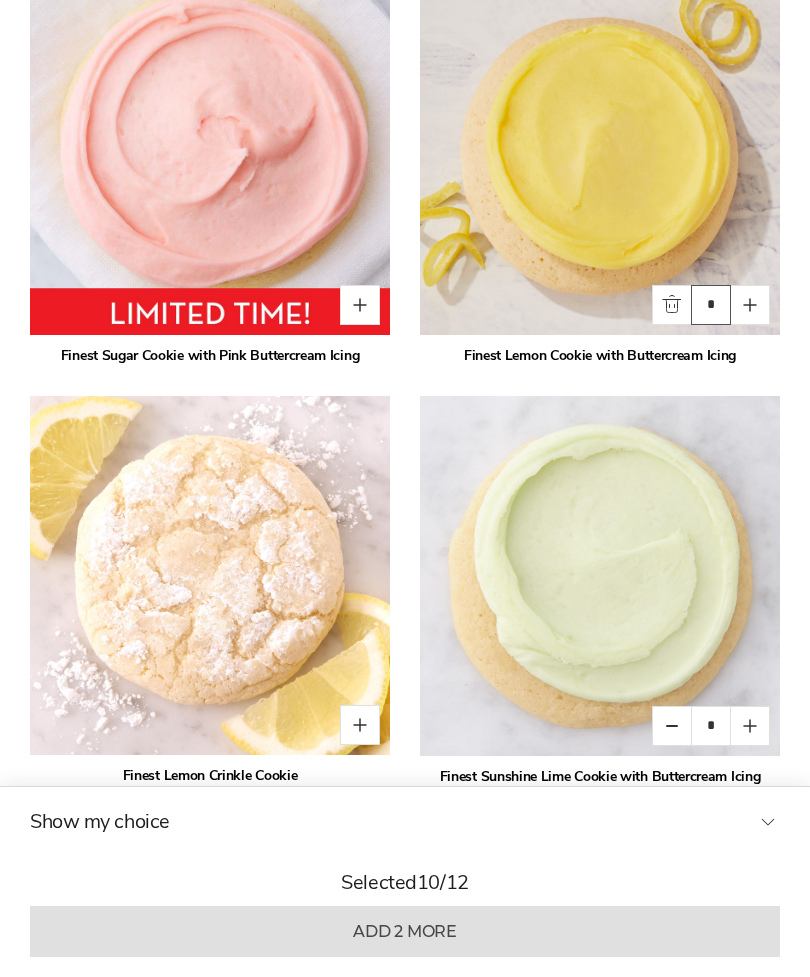 click on "*" at bounding box center (711, 305) 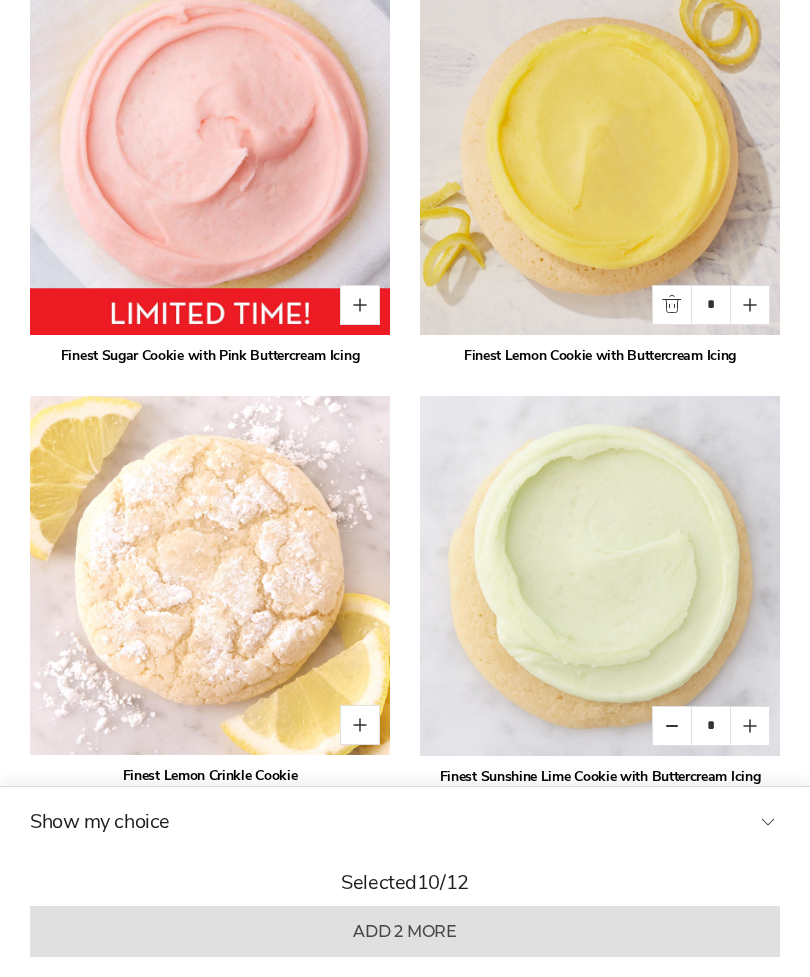 click at bounding box center (750, 305) 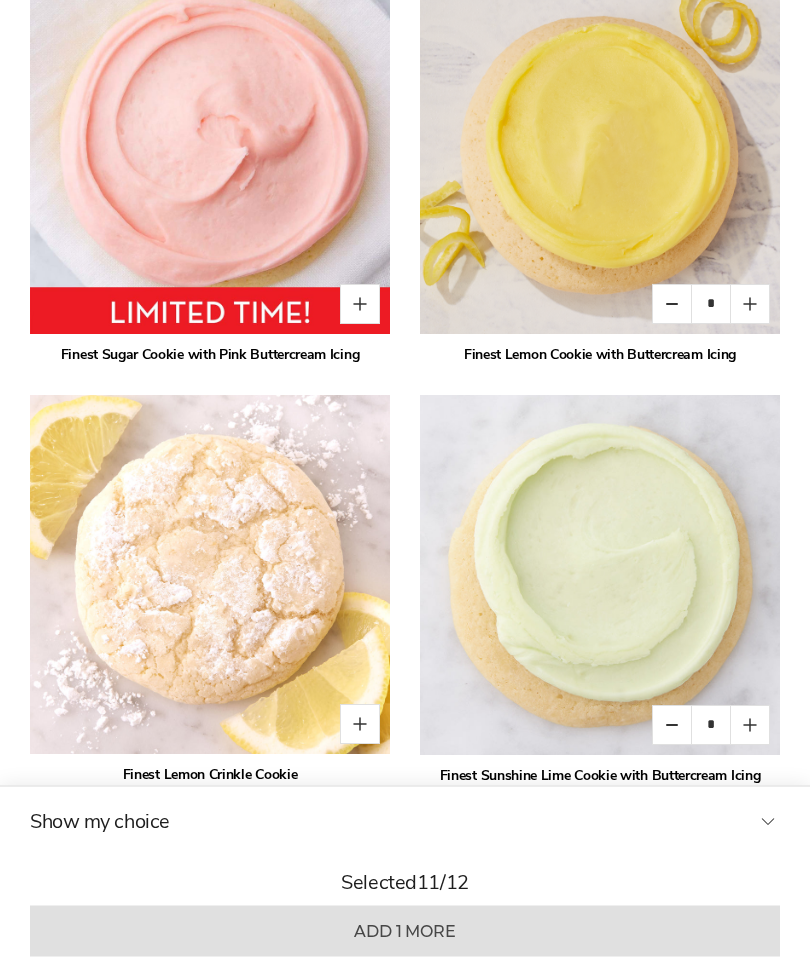 click at bounding box center (750, 305) 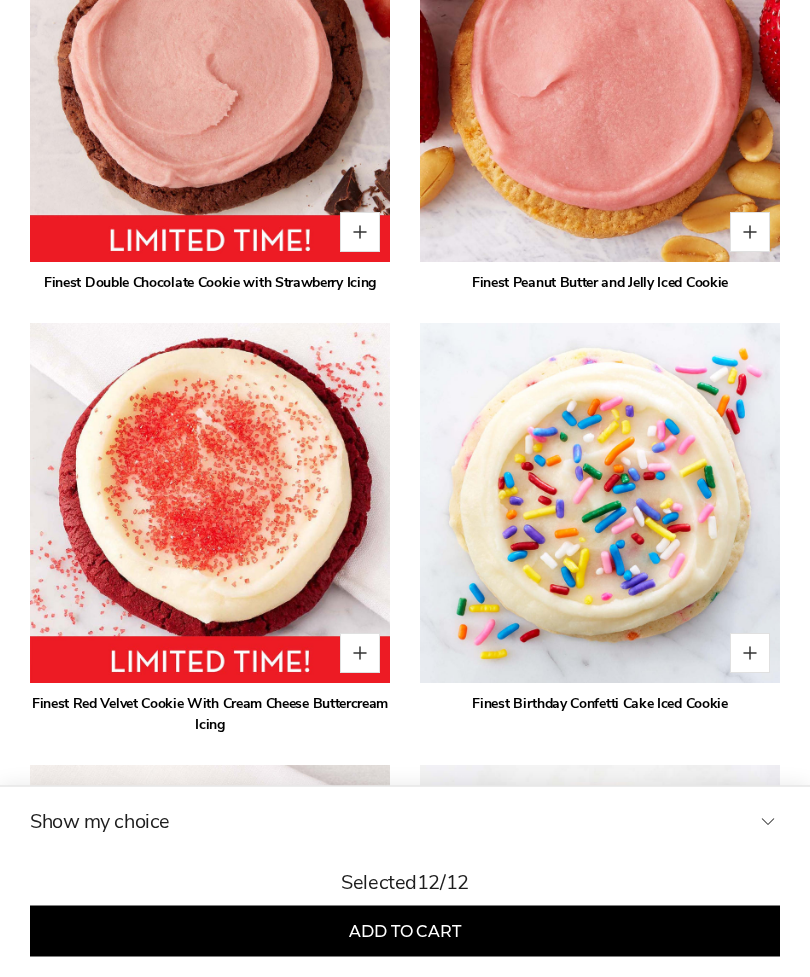 scroll, scrollTop: 3516, scrollLeft: 0, axis: vertical 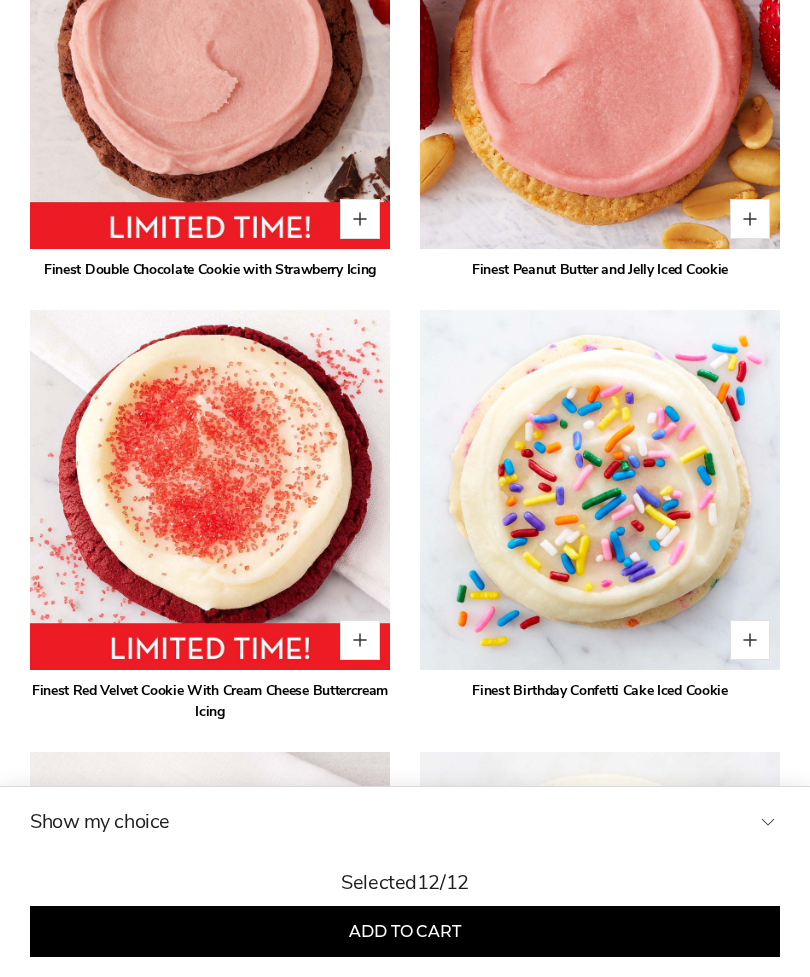 click on "Add to cart" at bounding box center [405, 931] 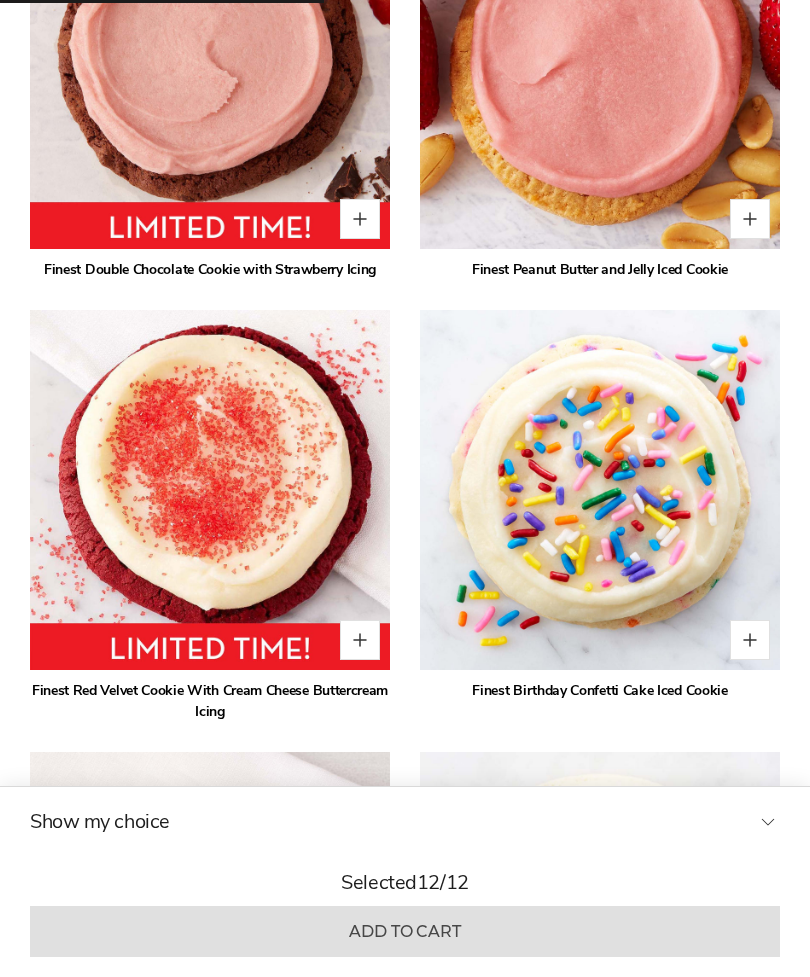 type on "*" 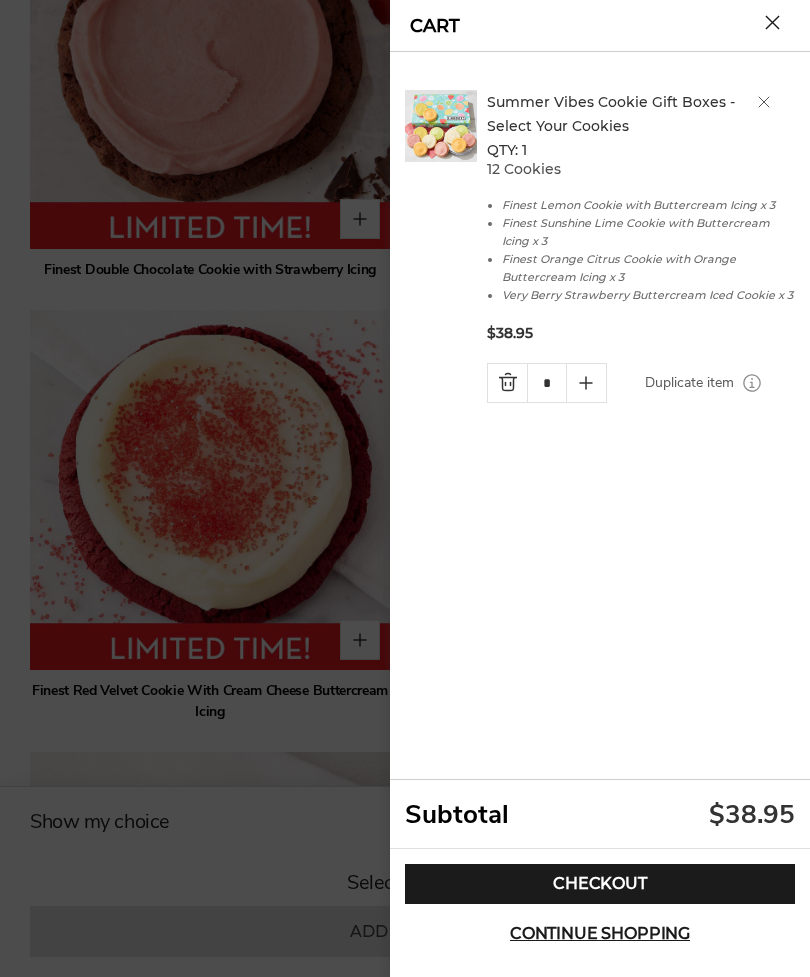click at bounding box center [772, 22] 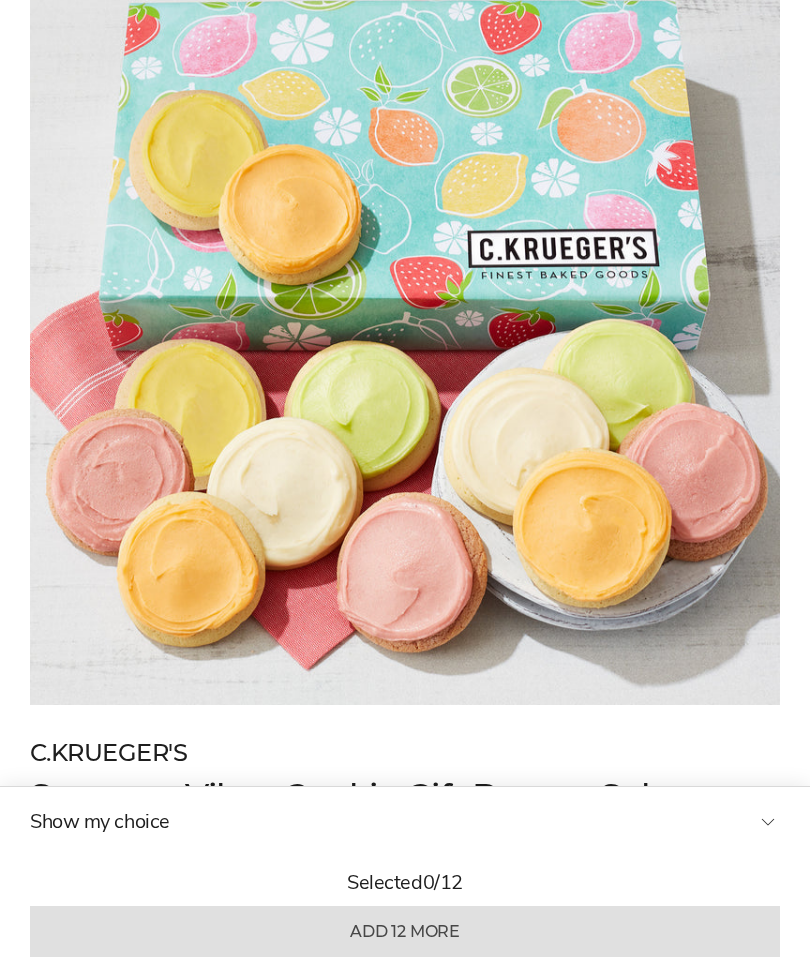 scroll, scrollTop: 0, scrollLeft: 0, axis: both 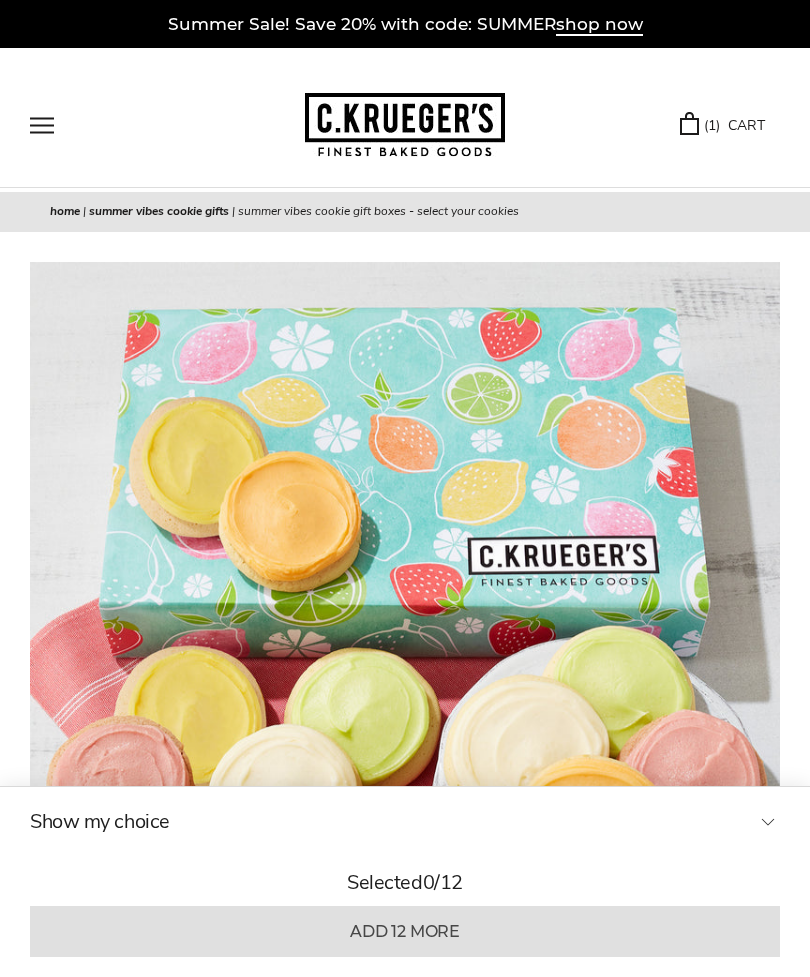 click at bounding box center (42, 125) 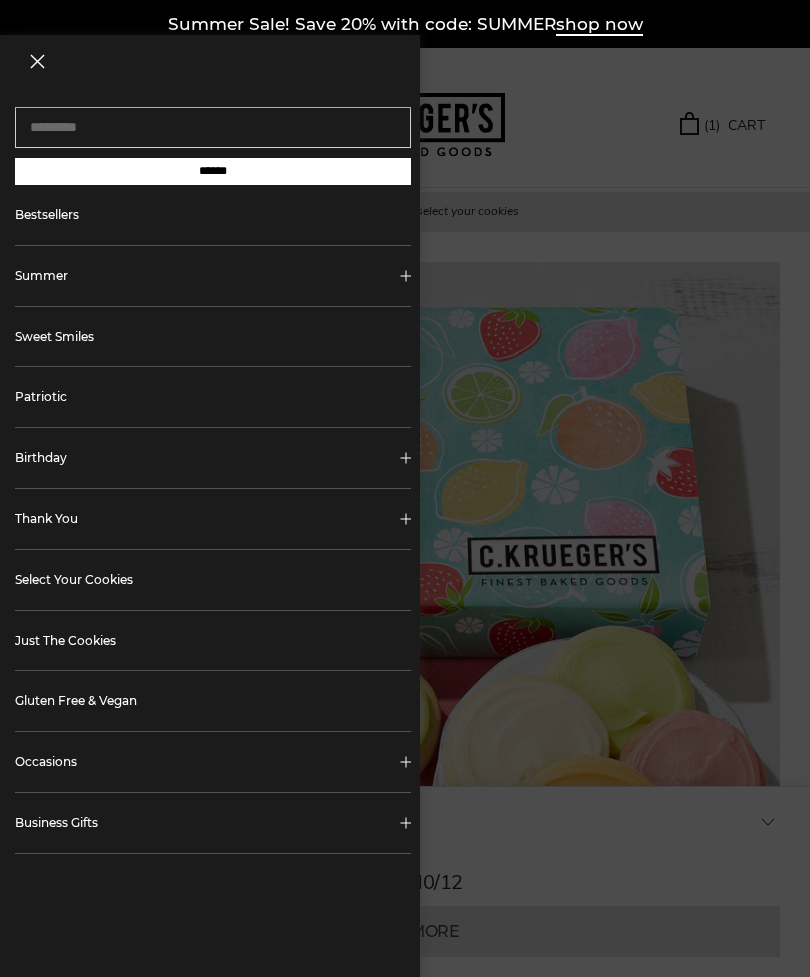 click on "Summer" at bounding box center (213, 276) 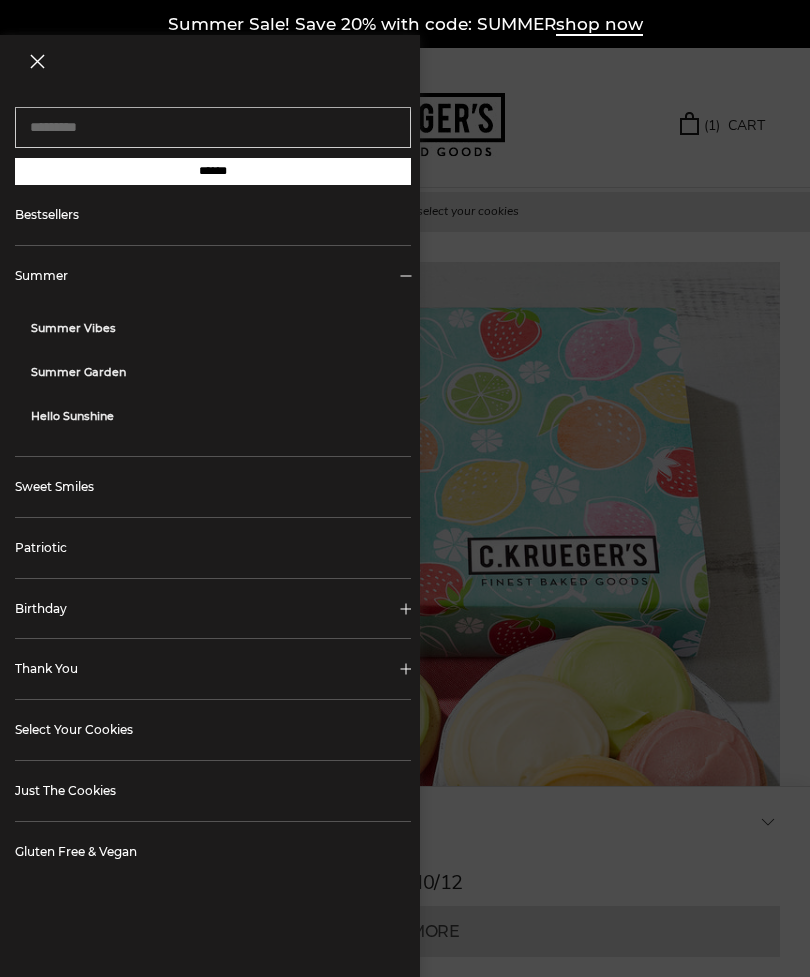 click on "Summer Vibes" at bounding box center [221, 328] 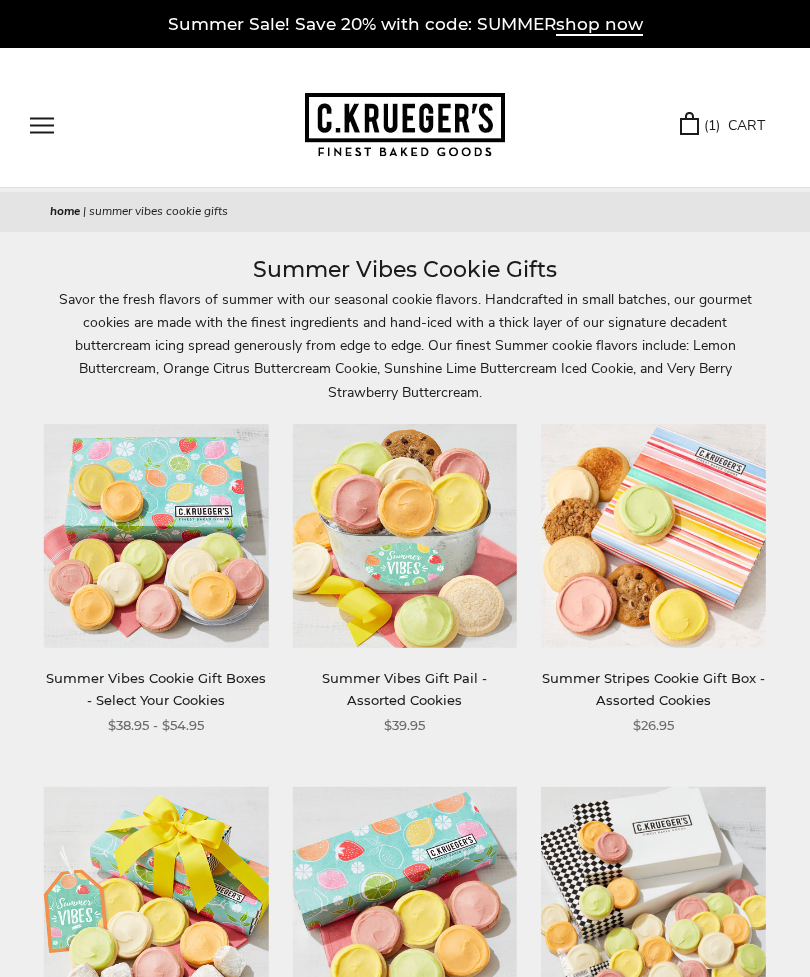 scroll, scrollTop: 0, scrollLeft: 0, axis: both 